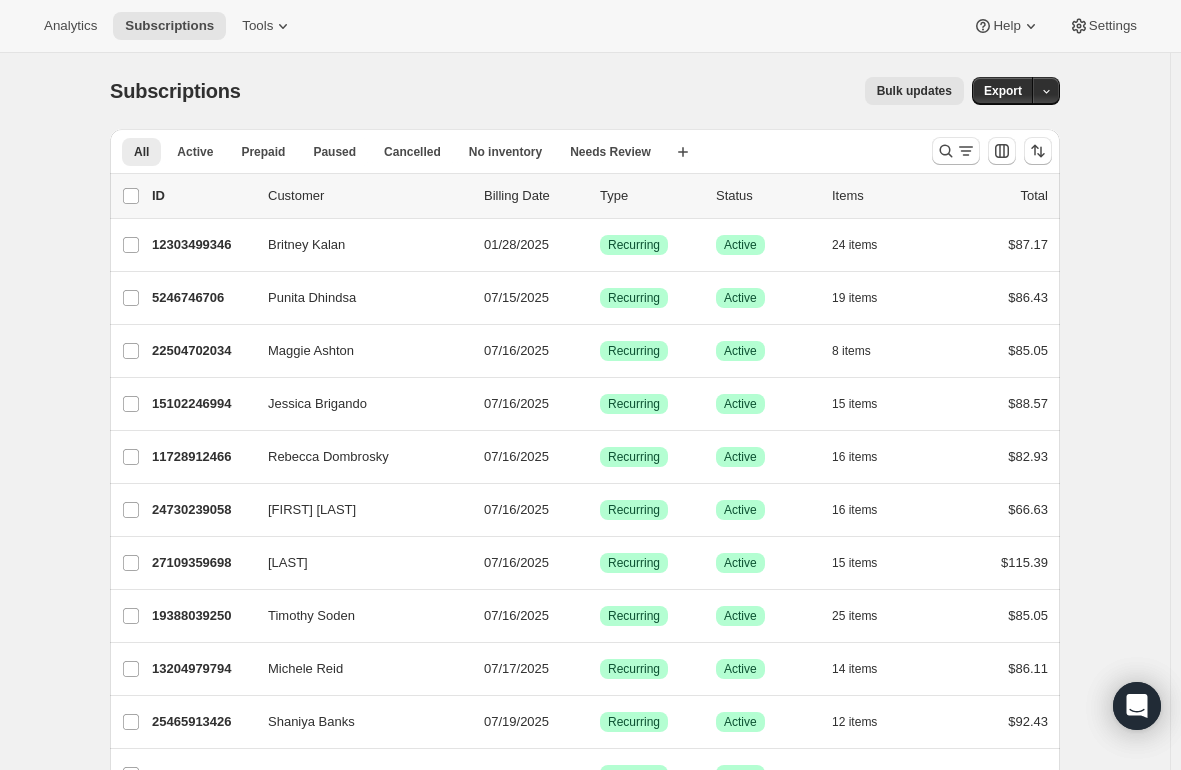 scroll, scrollTop: 0, scrollLeft: 0, axis: both 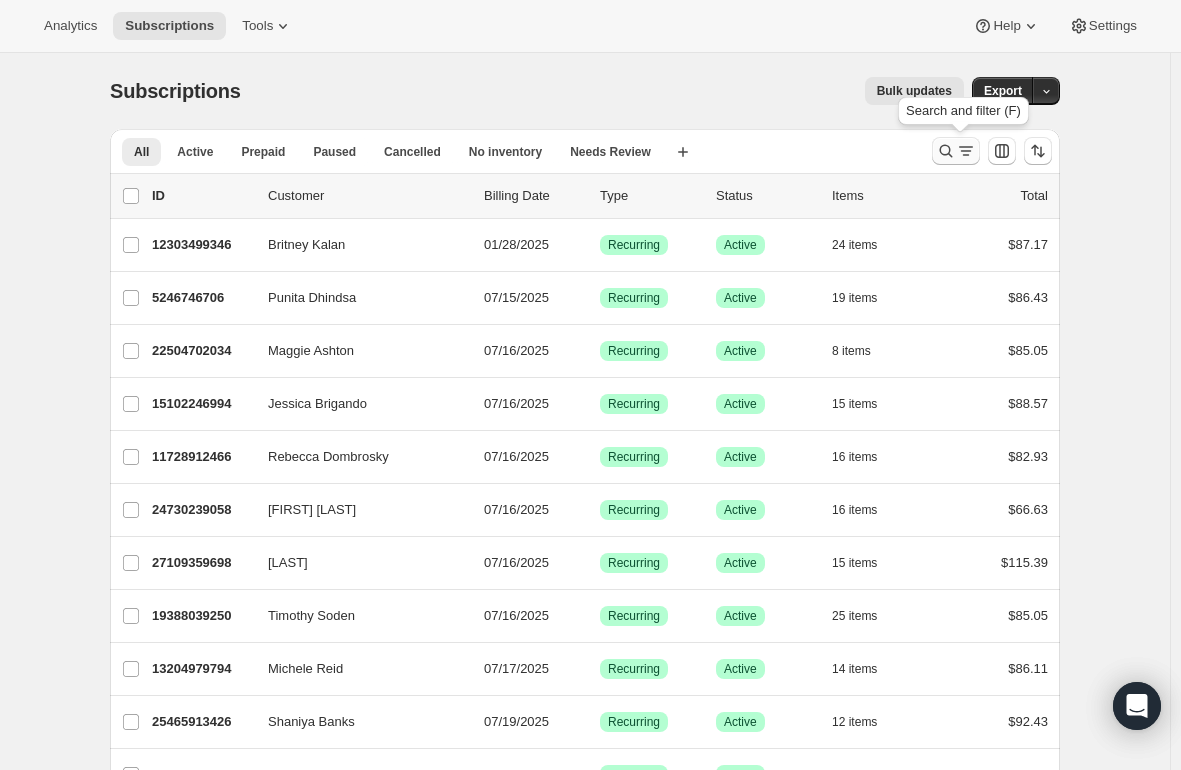 click at bounding box center [956, 151] 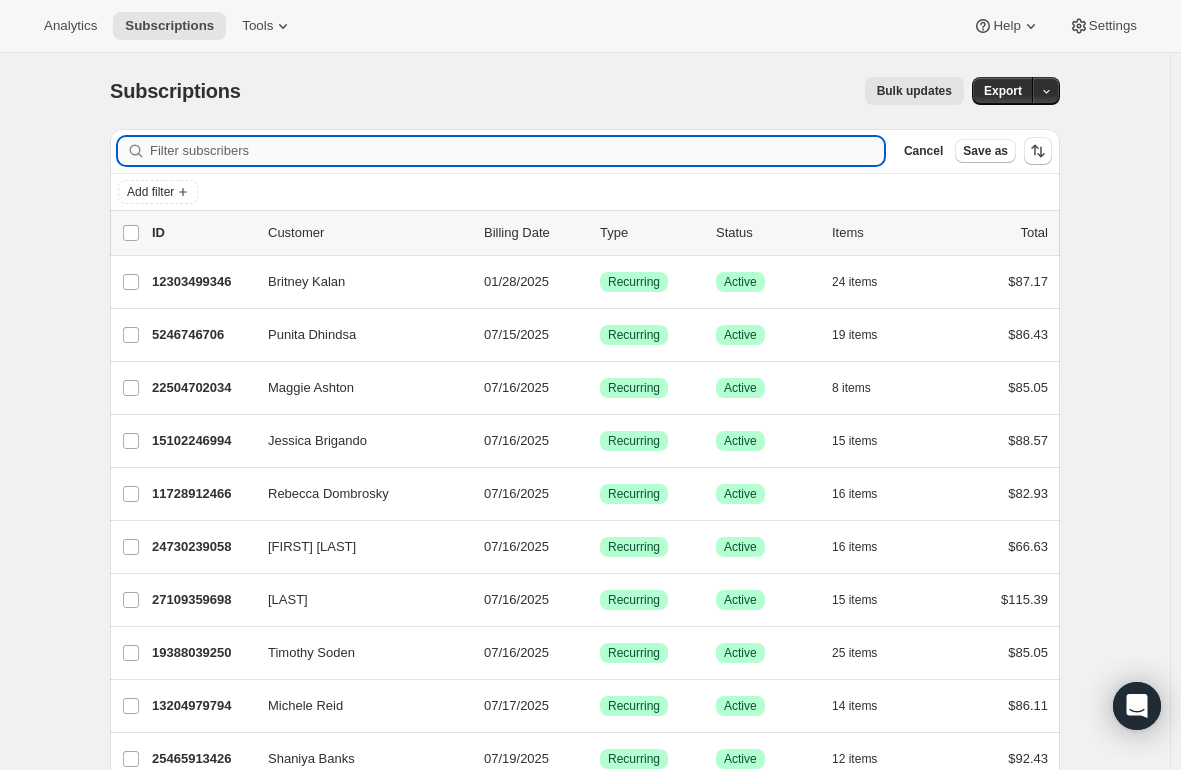 click on "Filter subscribers" at bounding box center (517, 151) 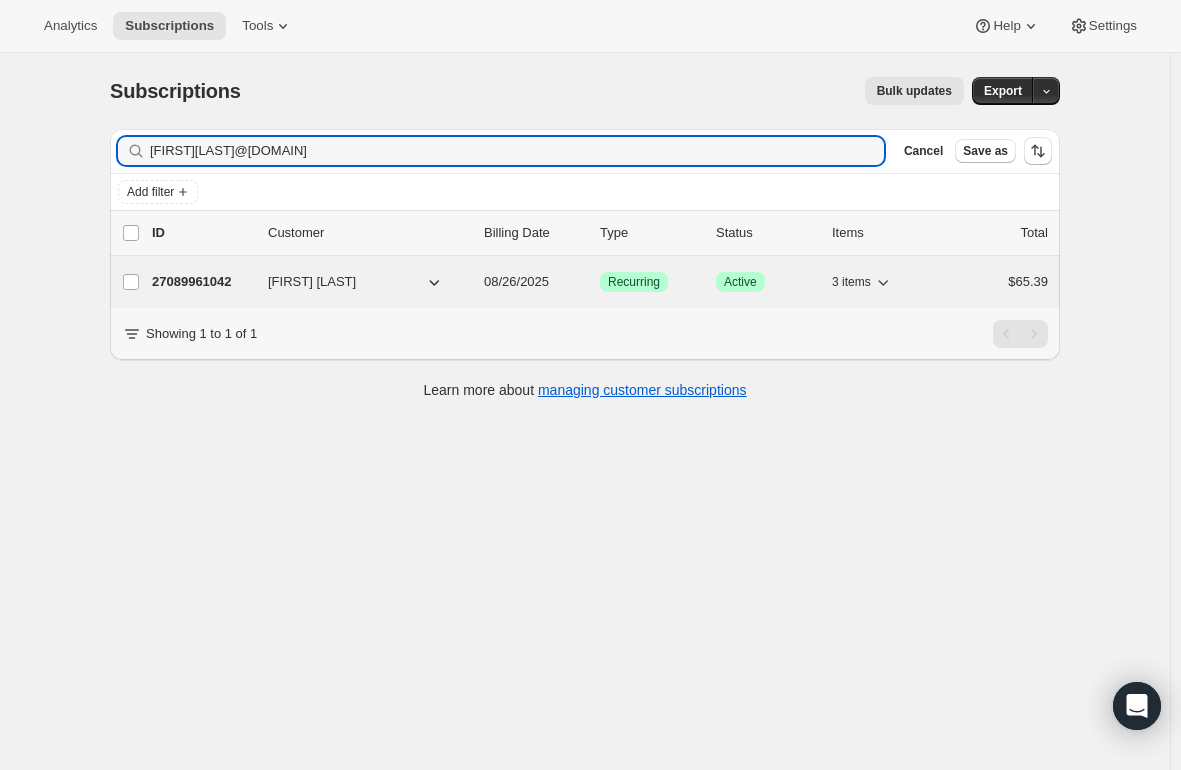 type on "[FIRST][LAST]@[DOMAIN]" 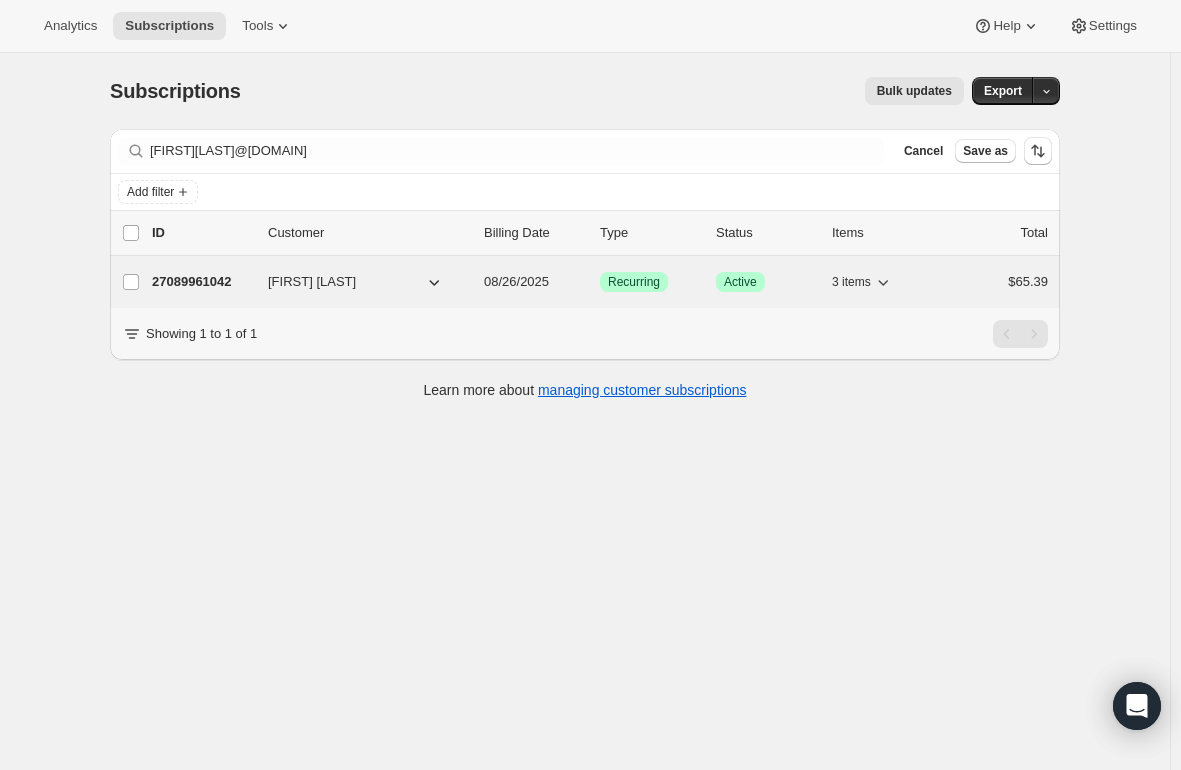 click on "27089961042" at bounding box center (202, 282) 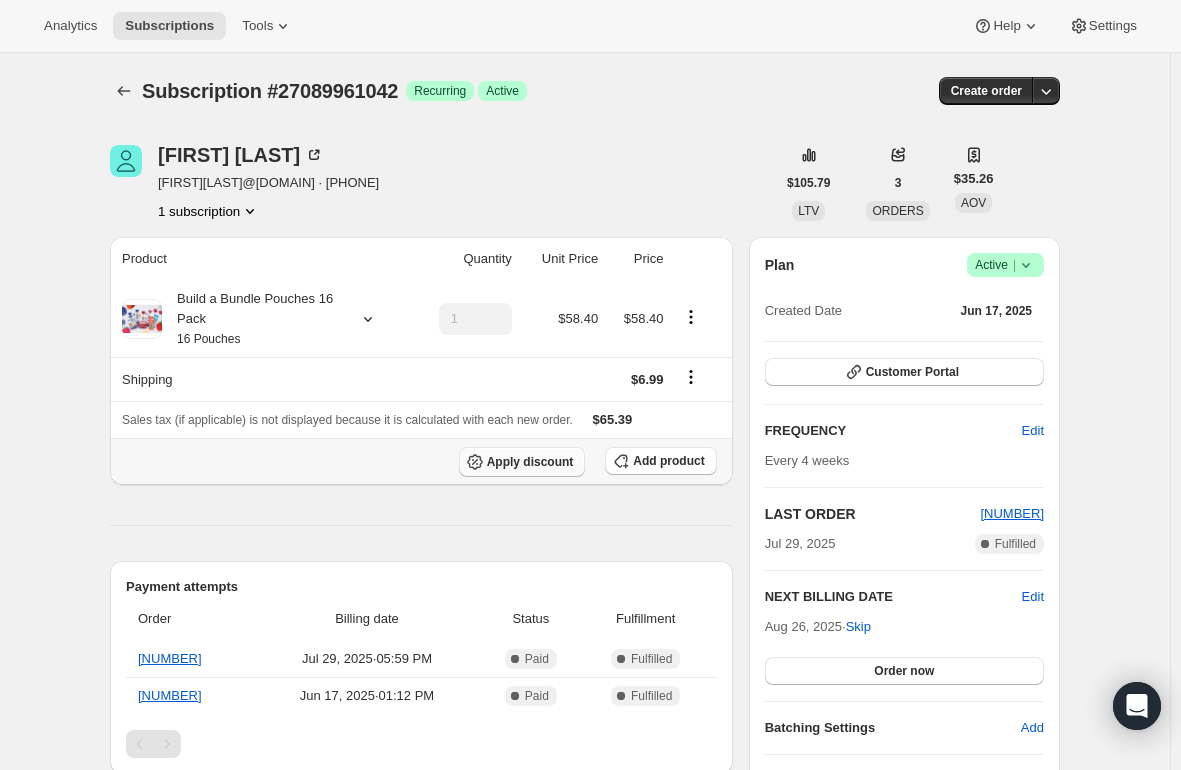 click on "Apply discount" at bounding box center [530, 462] 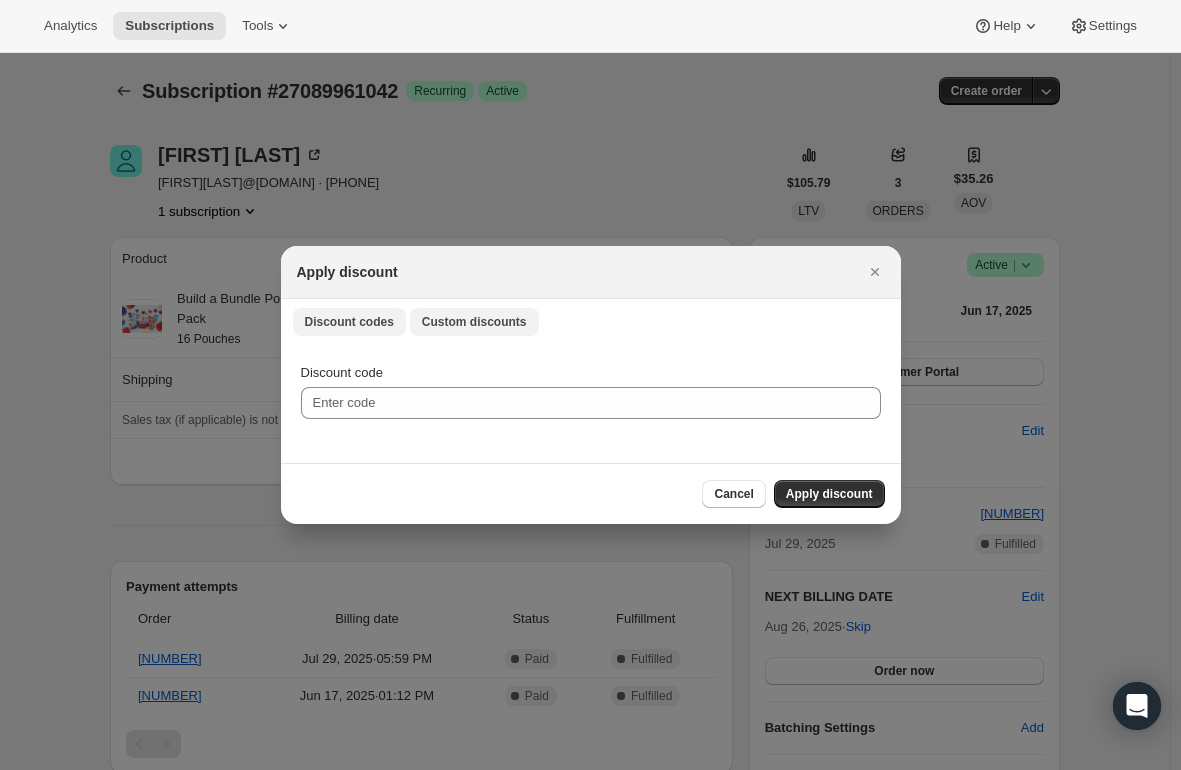 click on "Custom discounts" at bounding box center [474, 322] 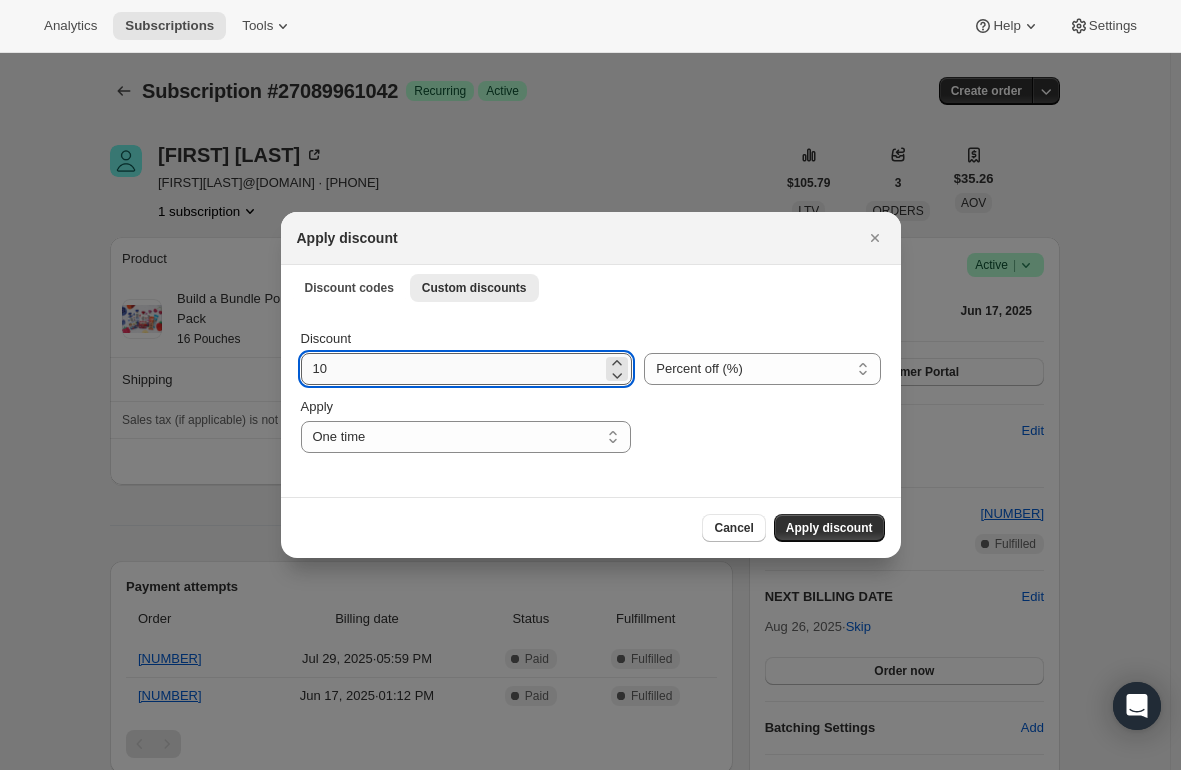 click on "10" at bounding box center (452, 369) 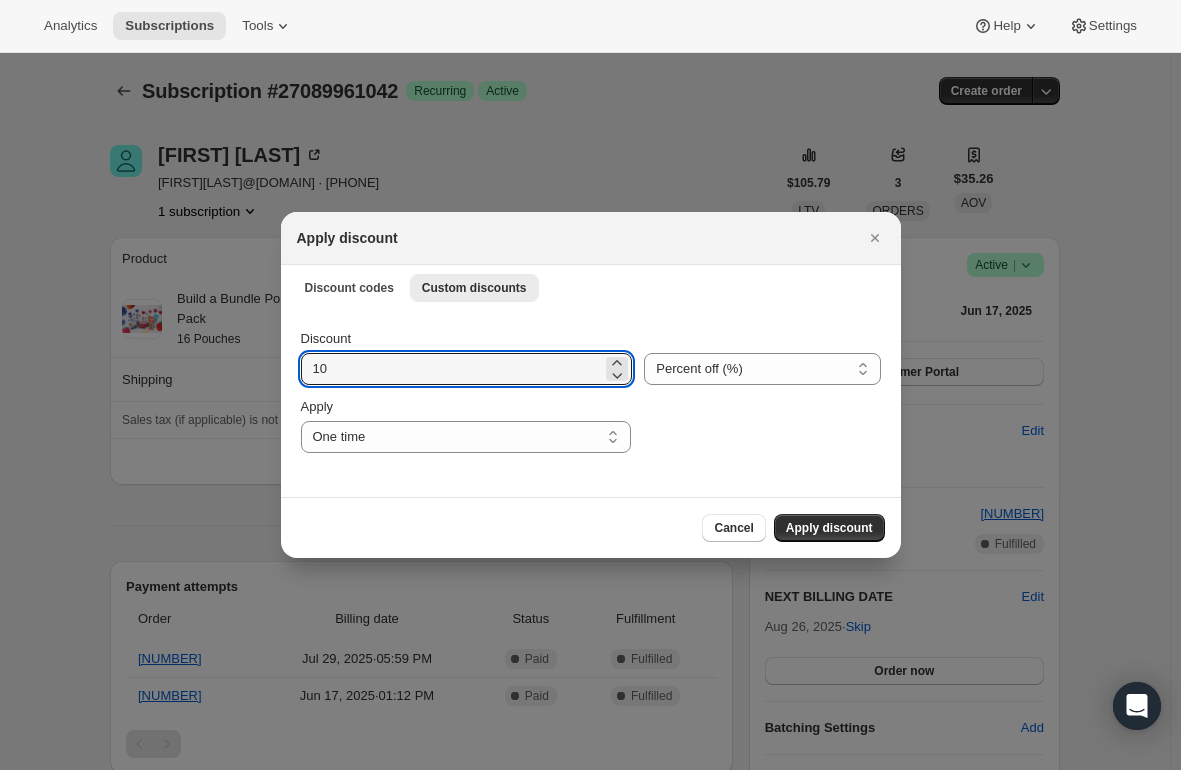 type on "1" 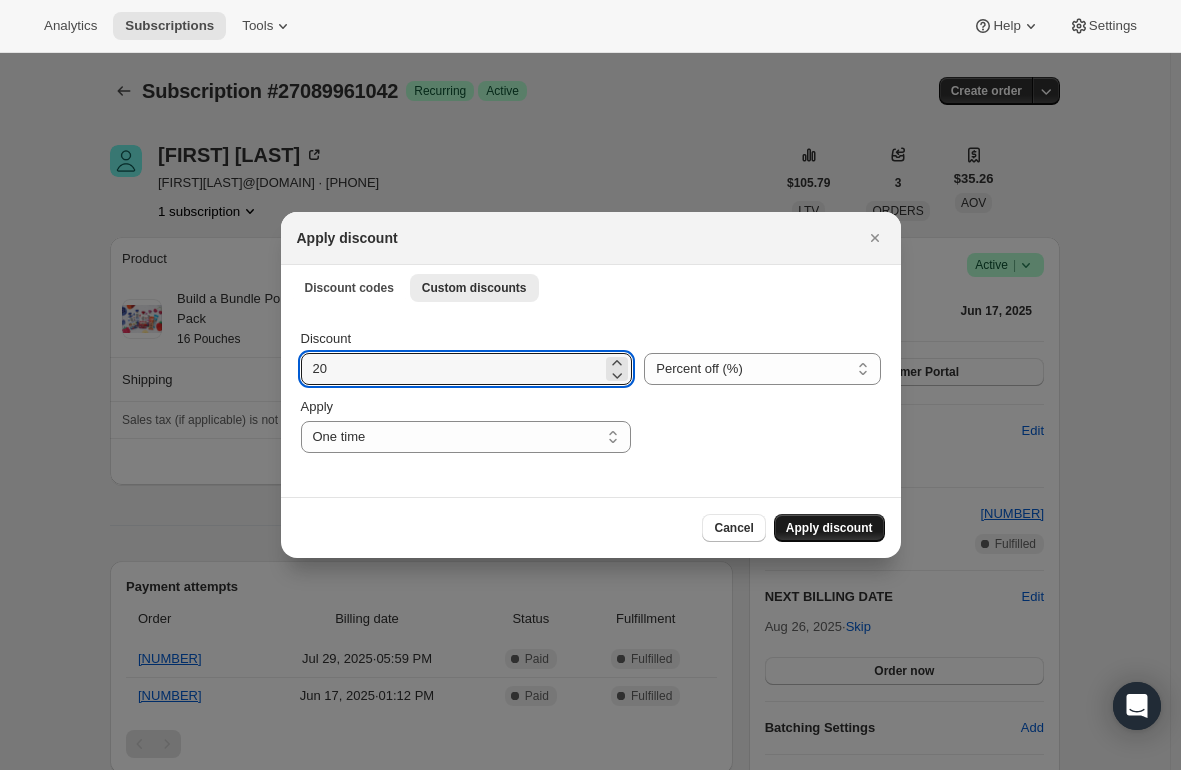 type on "20" 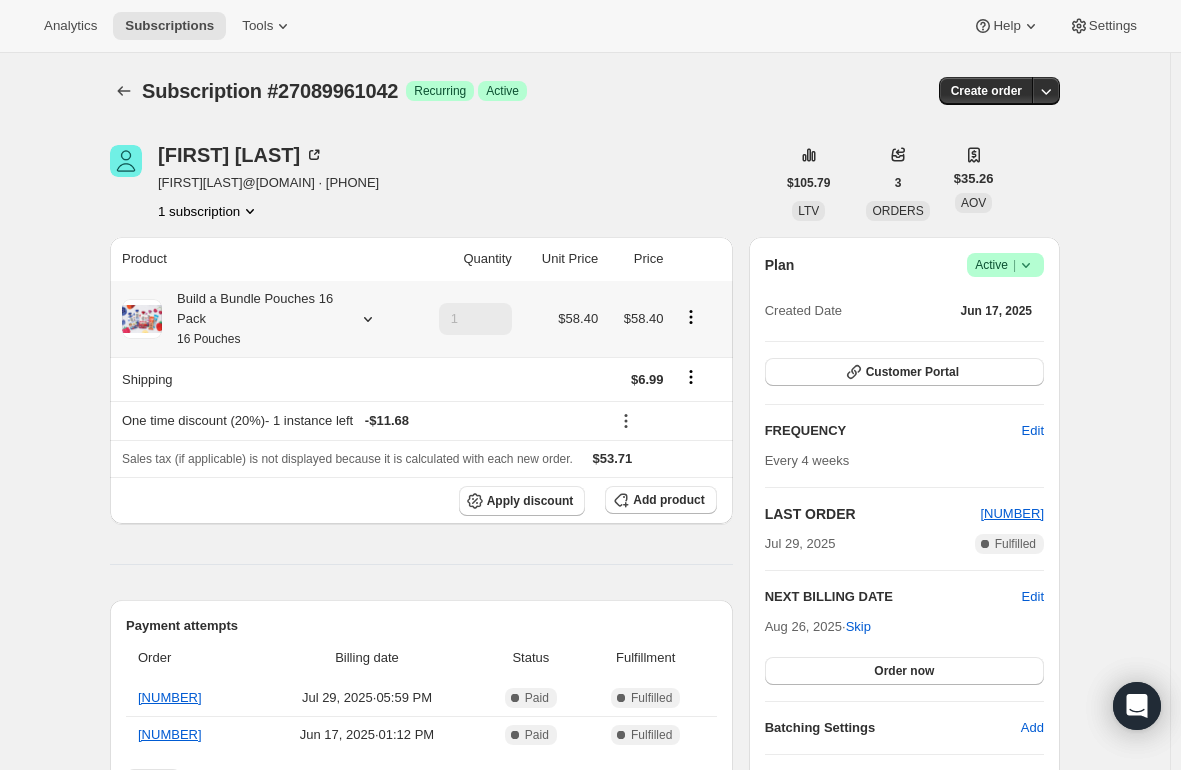 click on "Build a Bundle Pouches 16 Pack  16 Pouches" at bounding box center [252, 319] 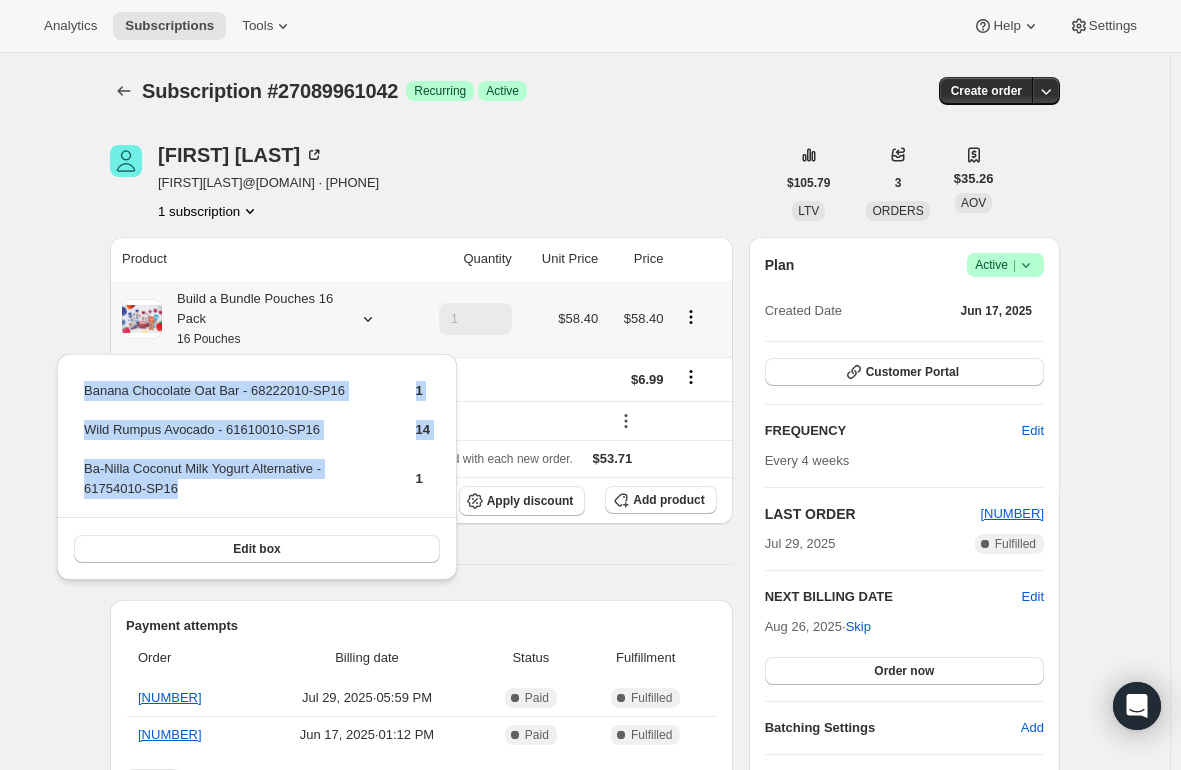 drag, startPoint x: 206, startPoint y: 491, endPoint x: 58, endPoint y: 422, distance: 163.29422 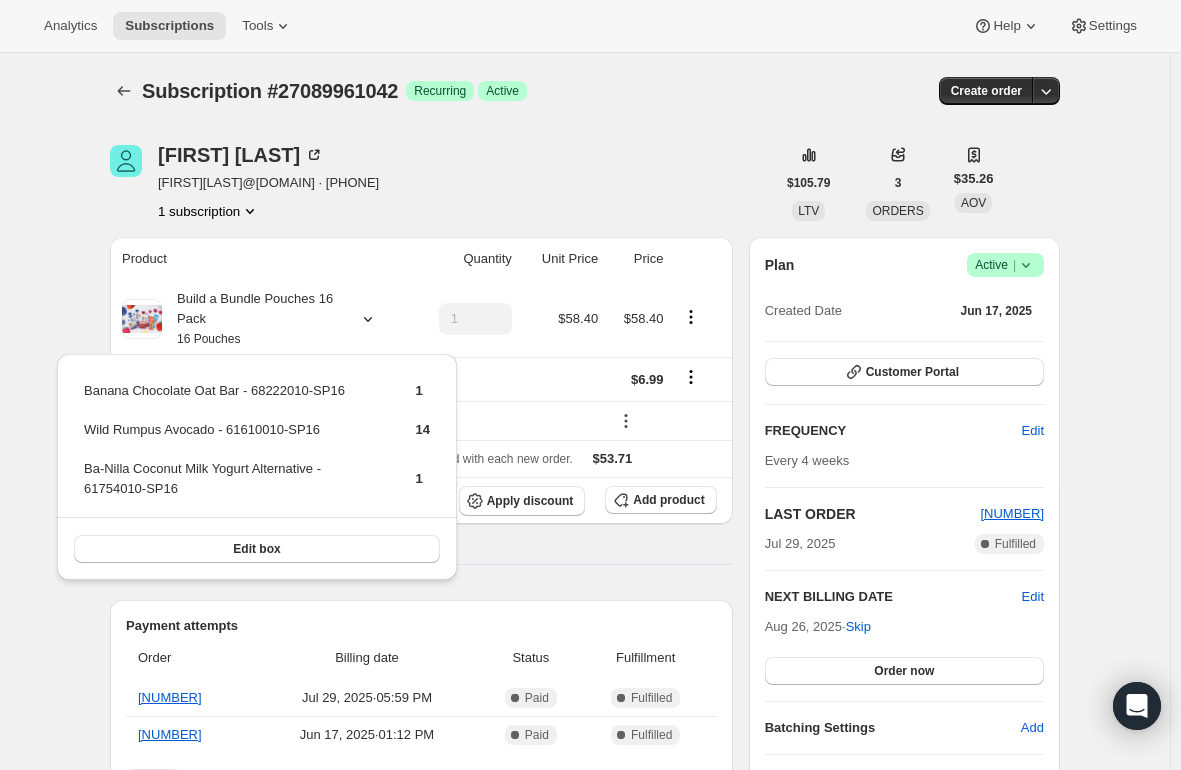 click on "Subscription #[NUMBER]. This page is ready Subscription #[NUMBER] Success Recurring Success Active Create order [FIRST]   [LAST] [FIRST][LAST]@[DOMAIN] · [PHONE] 1 subscription [PRICE] LTV 3 ORDERS [PRICE] AOV Product Quantity Unit Price Price Build a Bundle Pouches 16 Pack  16 Pouches 1 [PRICE] [PRICE] Shipping [PRICE] One time discount (20%)  - 1 instance left   - [PRICE] Sales tax (if applicable) is not displayed because it is calculated with each new order.   [PRICE] Apply discount Add product Payment attempts Order Billing date Status Fulfillment [NUMBER] [DATE]  ·  [TIME]  Complete Paid  Complete Fulfilled [NUMBER] [DATE]  ·  [TIME]  Complete Paid  Complete Fulfilled Timeline [DATE] [FIRST] [LAST] added 20% discount via Admin, which will apply to the next order.  [TIME] [DATE] Klaviyo notification sent via Awtomic Moments. [TIME] Earned moment Free Cocoyo Mixed Berry Pouch with 3rd Subscription Box via Awtomic Moments. [TIME] Order processed successfully.  [TIME]" at bounding box center (585, 1061) 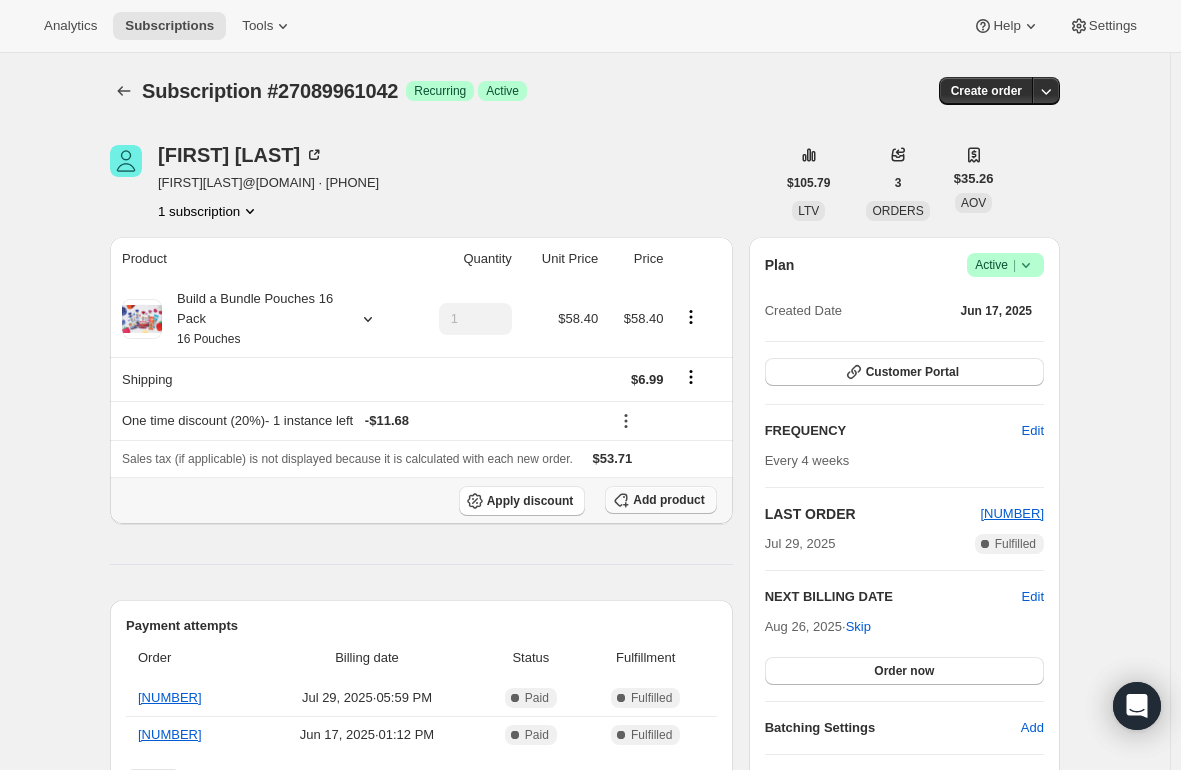 click on "Add product" at bounding box center (668, 500) 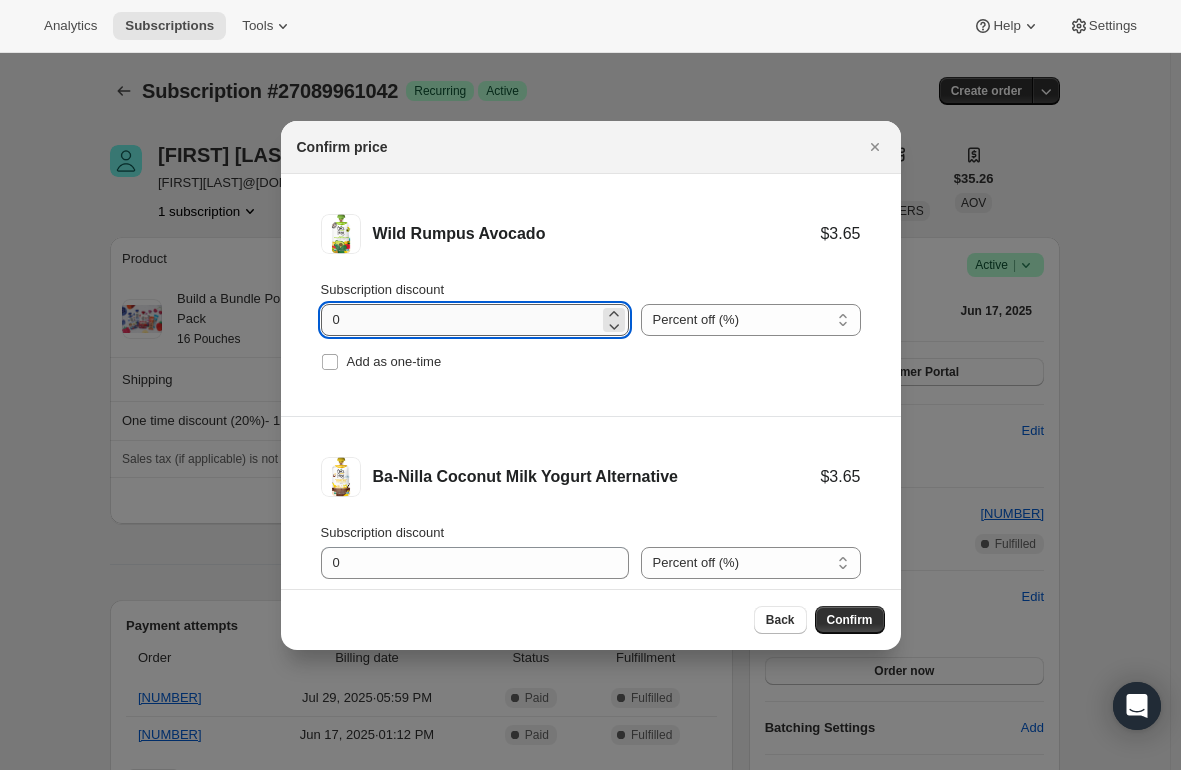 click on "0" at bounding box center [460, 320] 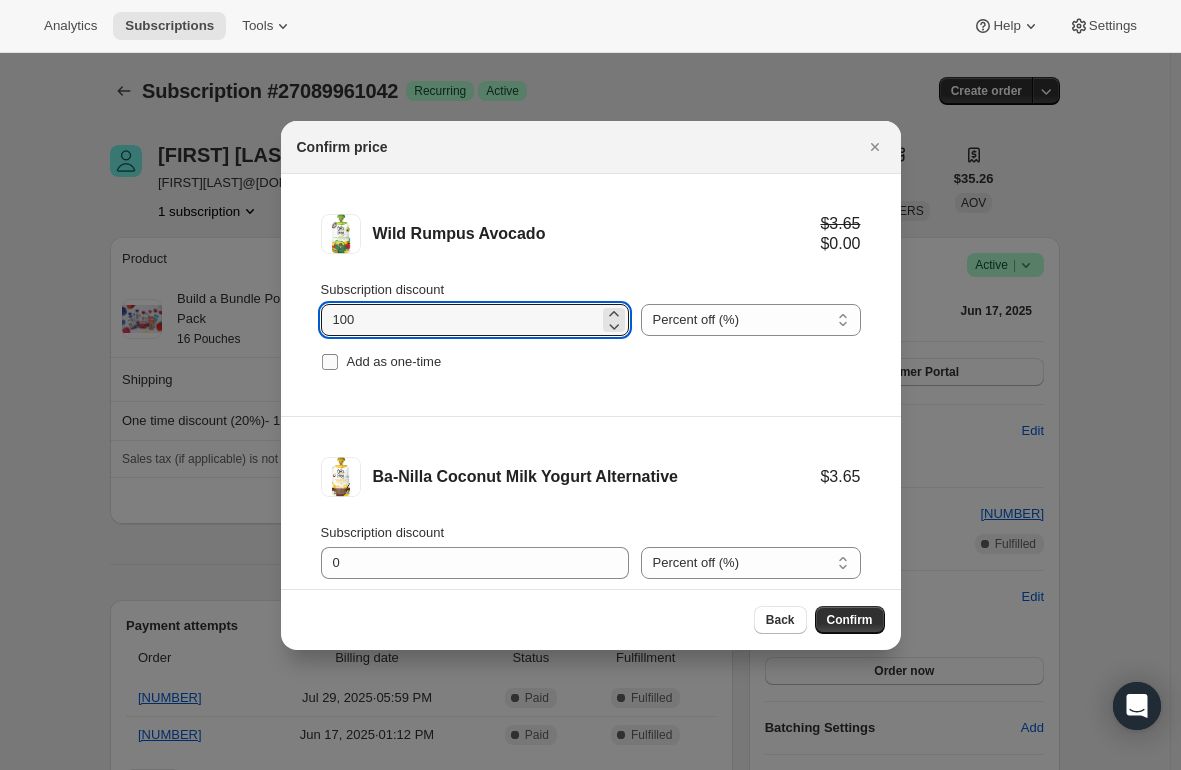 type on "100" 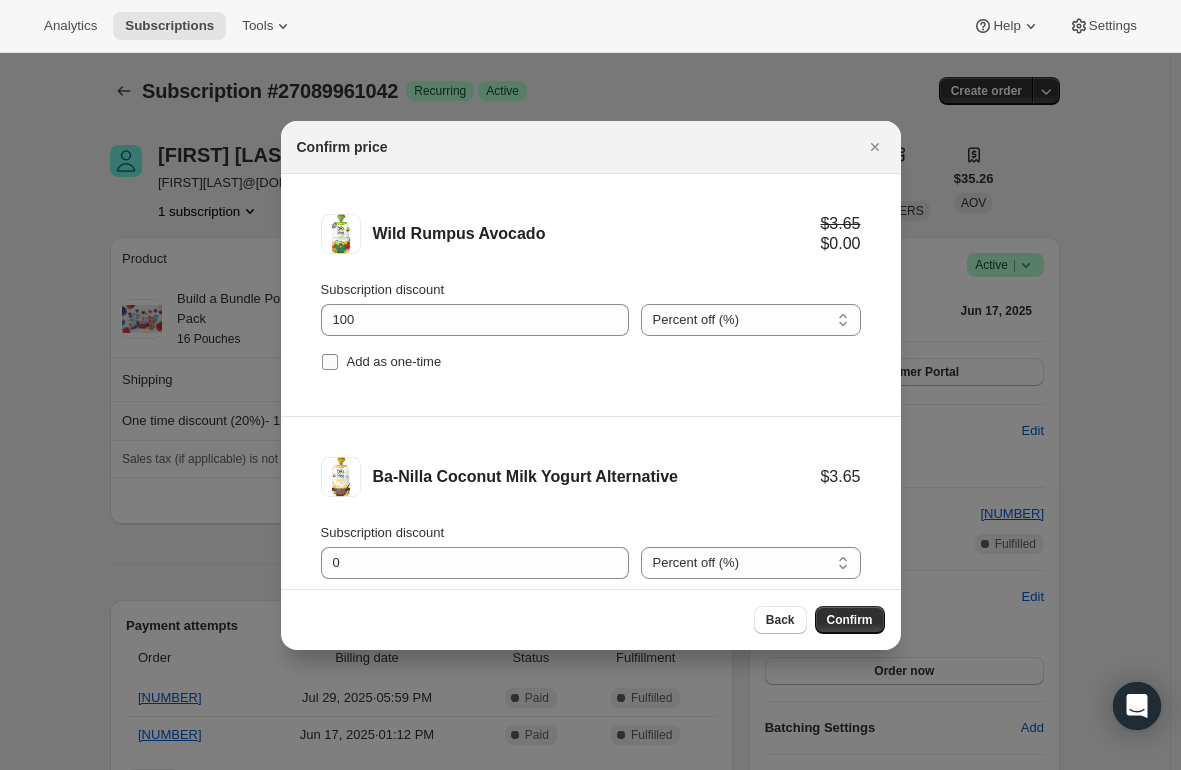 click on "Add as one-time" at bounding box center [330, 362] 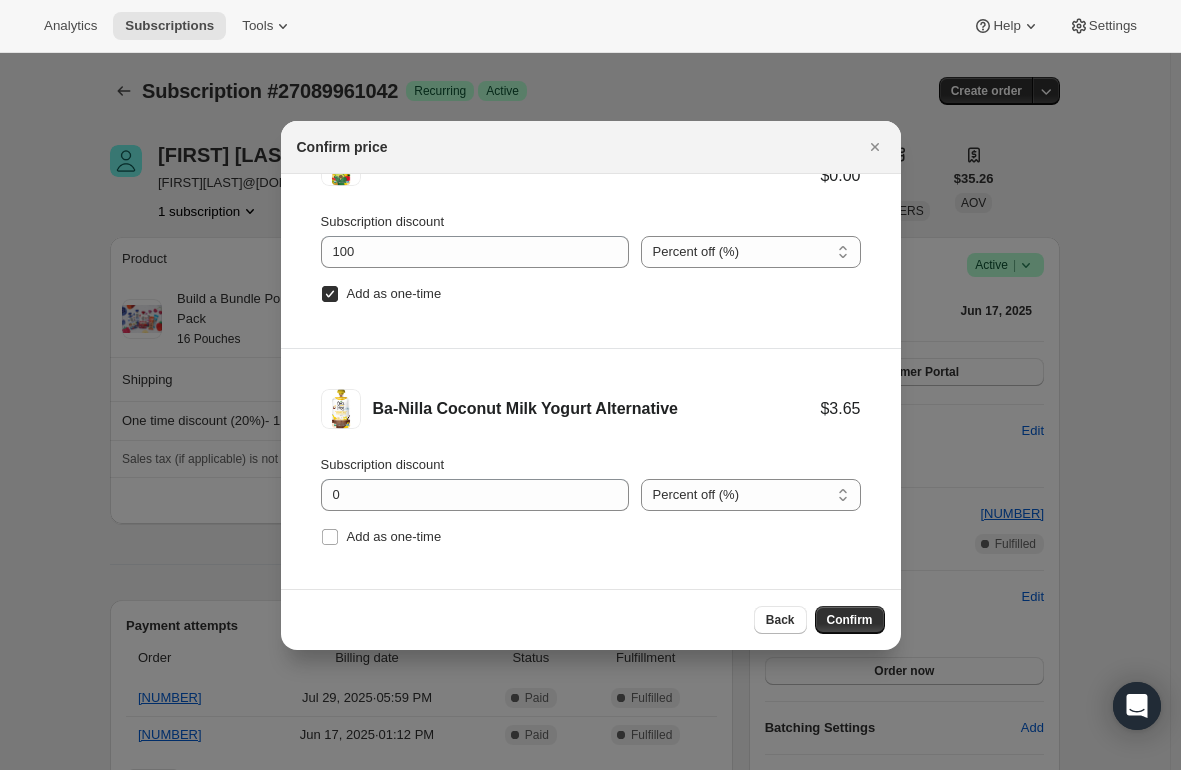 scroll, scrollTop: 100, scrollLeft: 0, axis: vertical 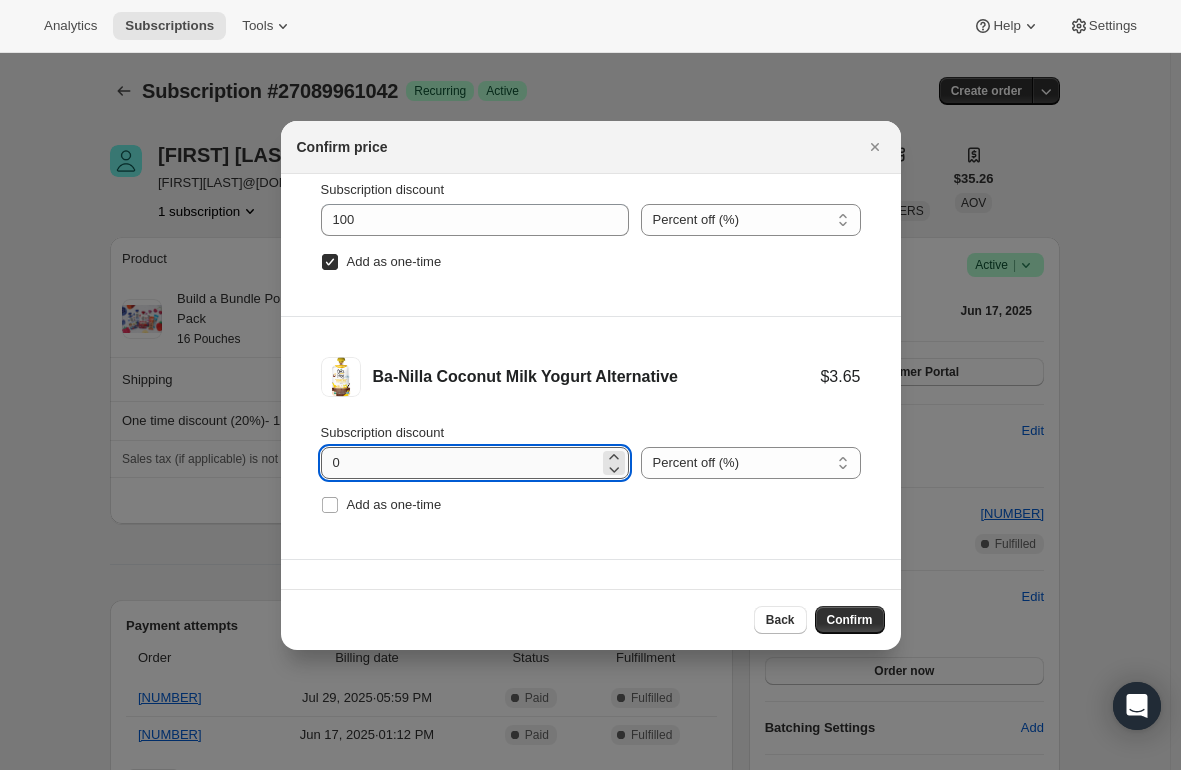 click on "0" at bounding box center [460, 463] 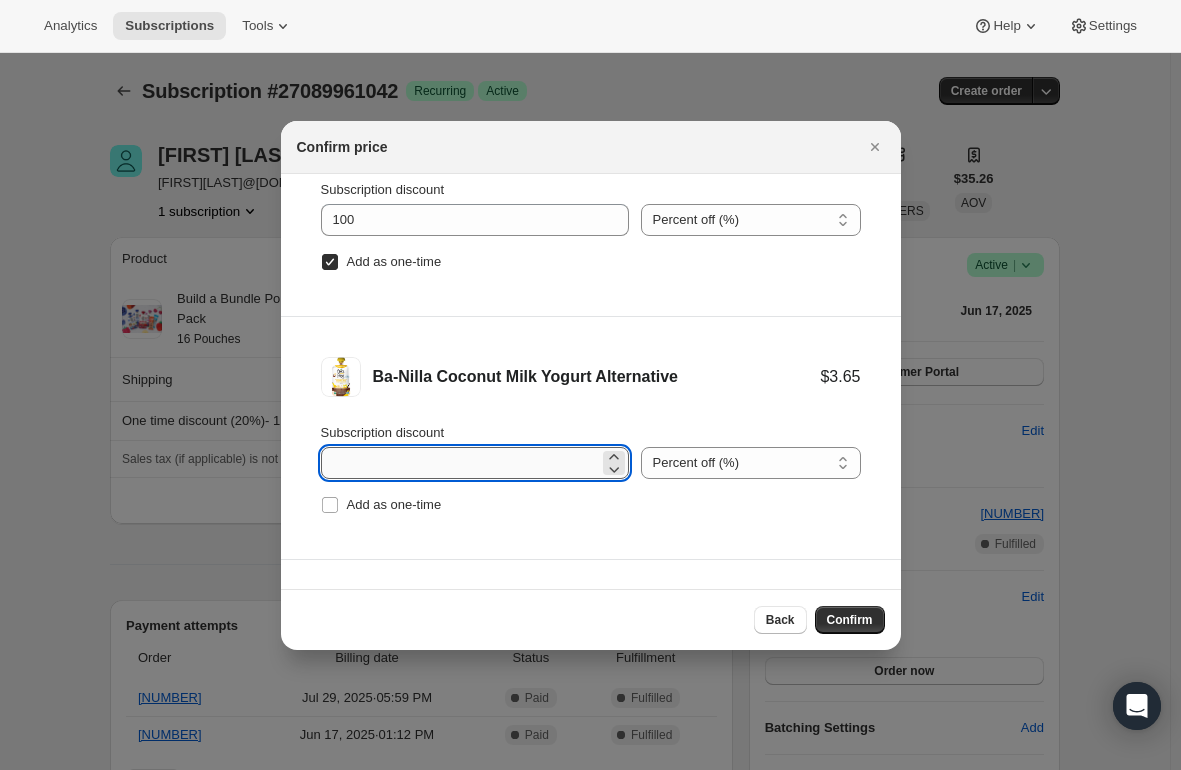 type on "1" 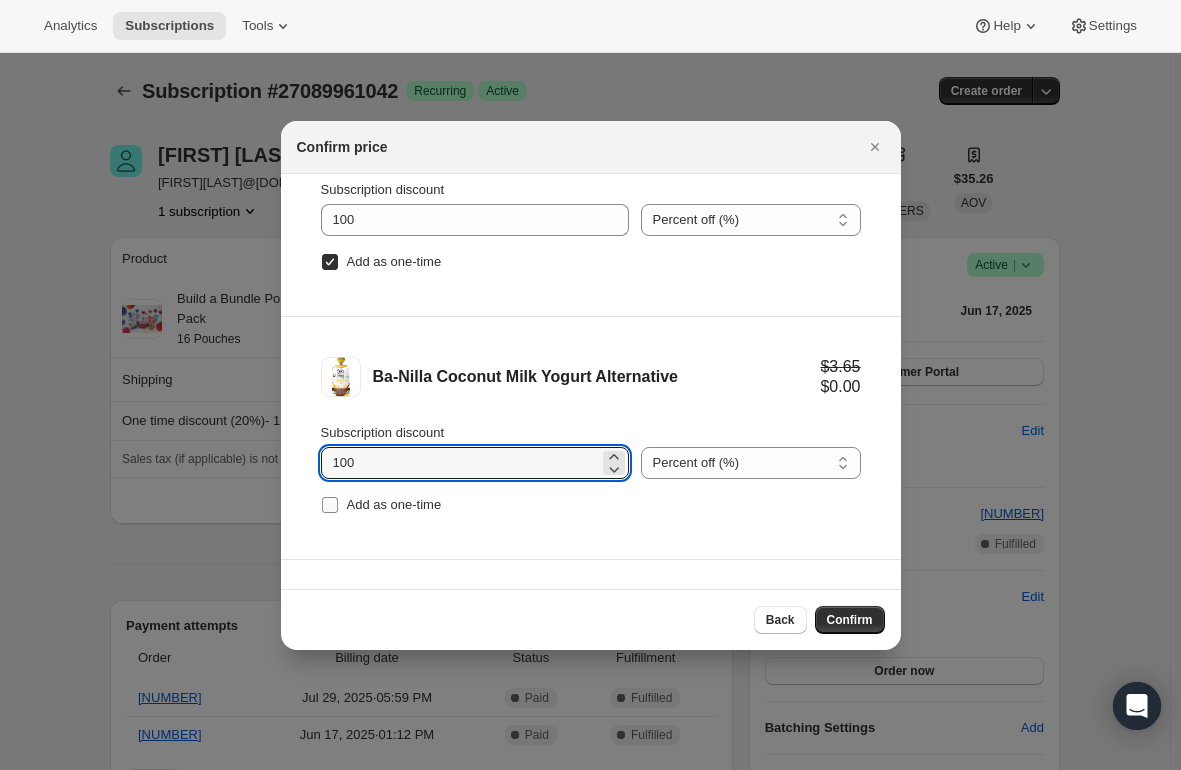 type on "100" 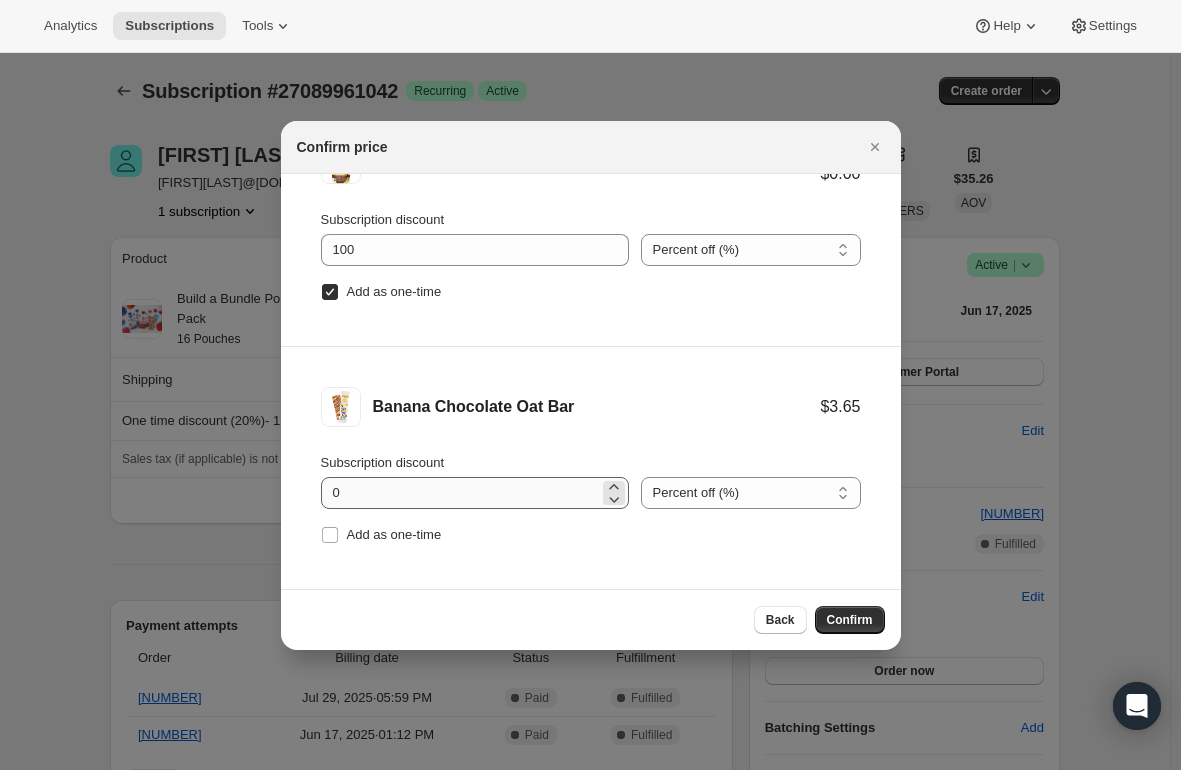 scroll, scrollTop: 326, scrollLeft: 0, axis: vertical 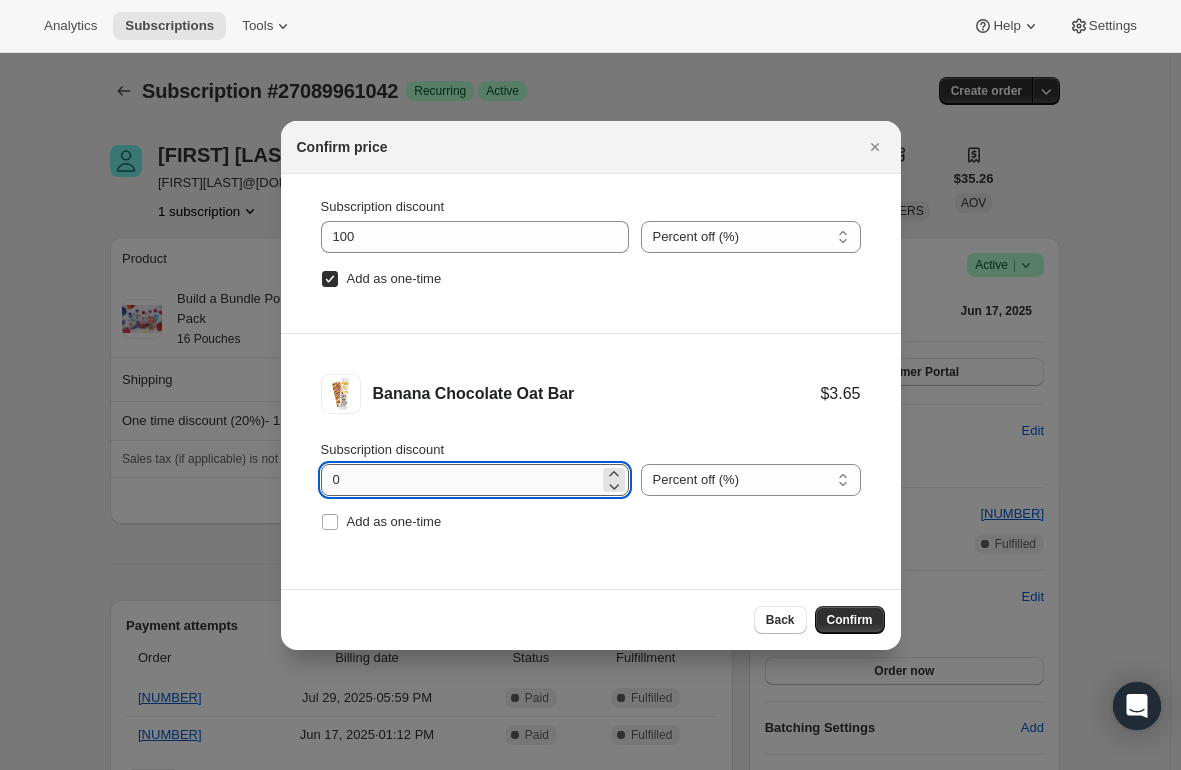 click on "0" at bounding box center (460, 480) 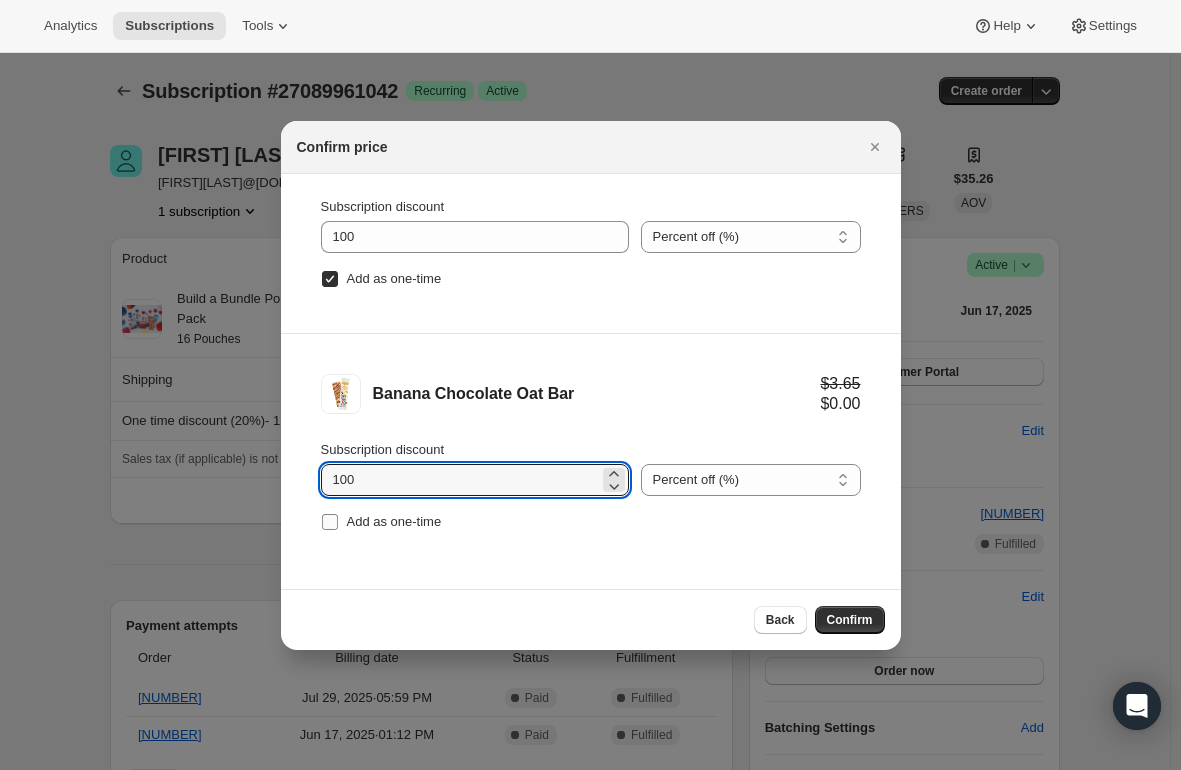 type on "100" 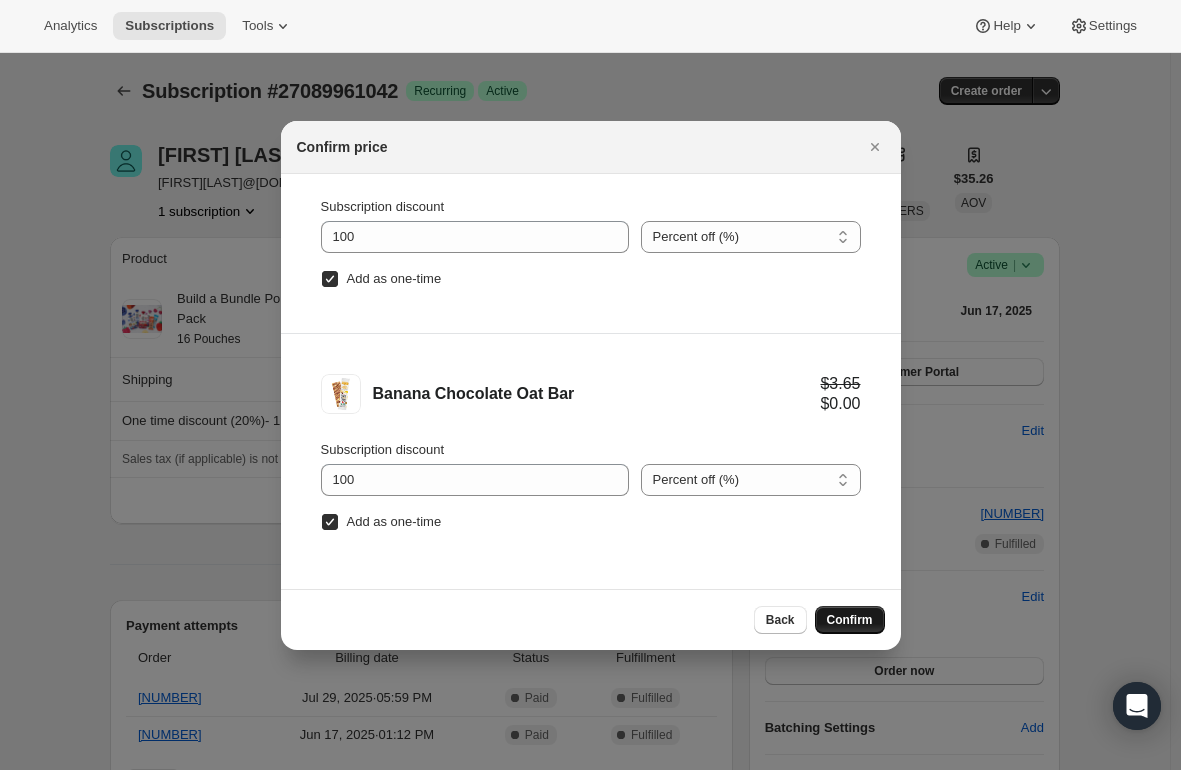 click on "Confirm" at bounding box center [850, 620] 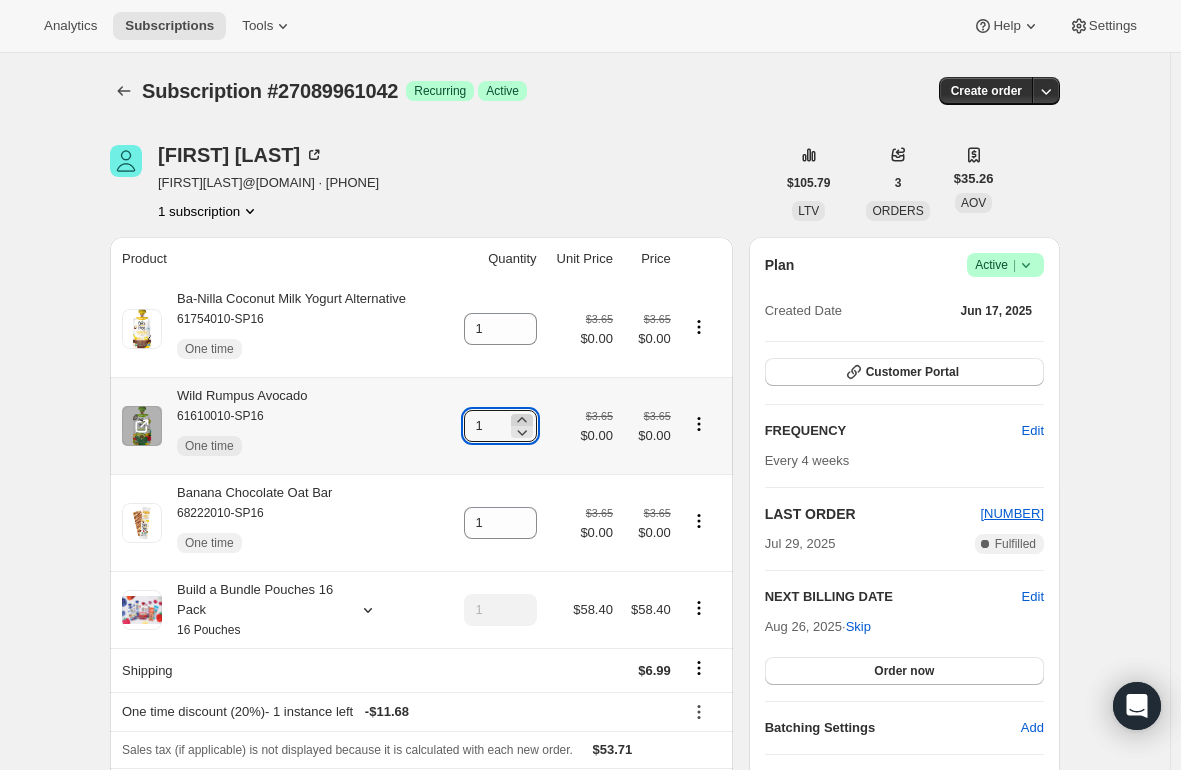 click 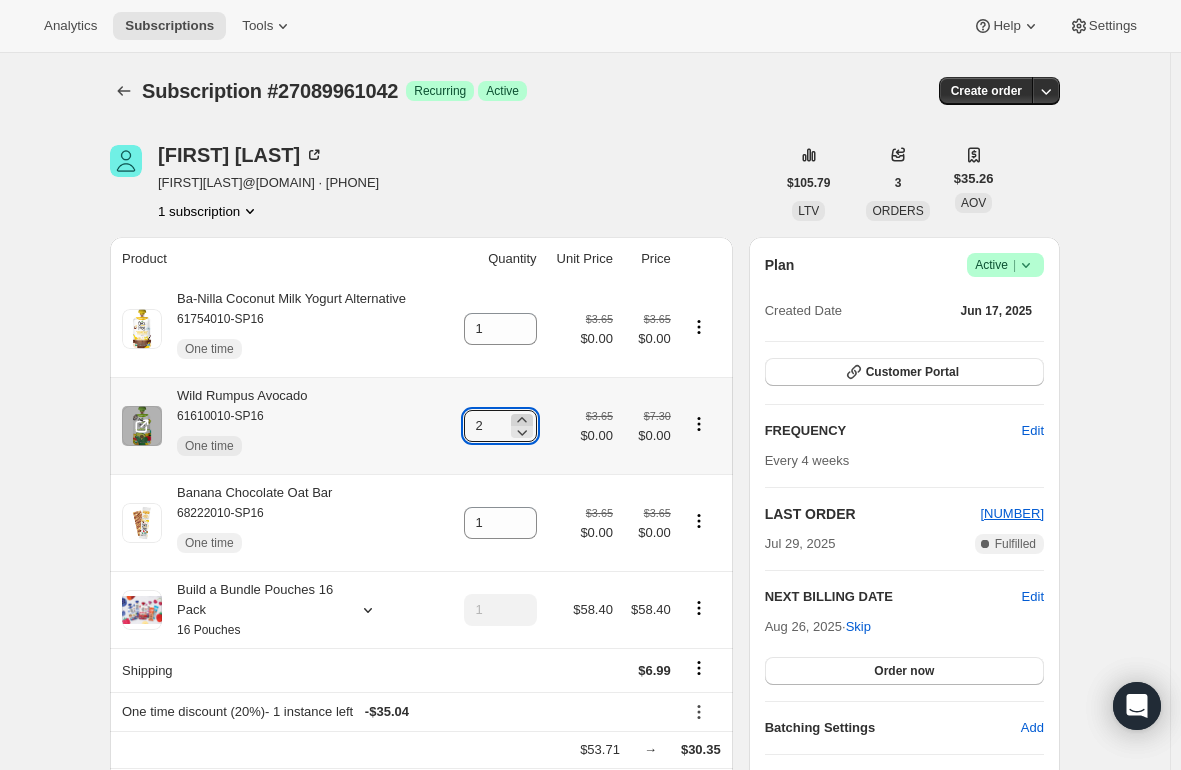 click 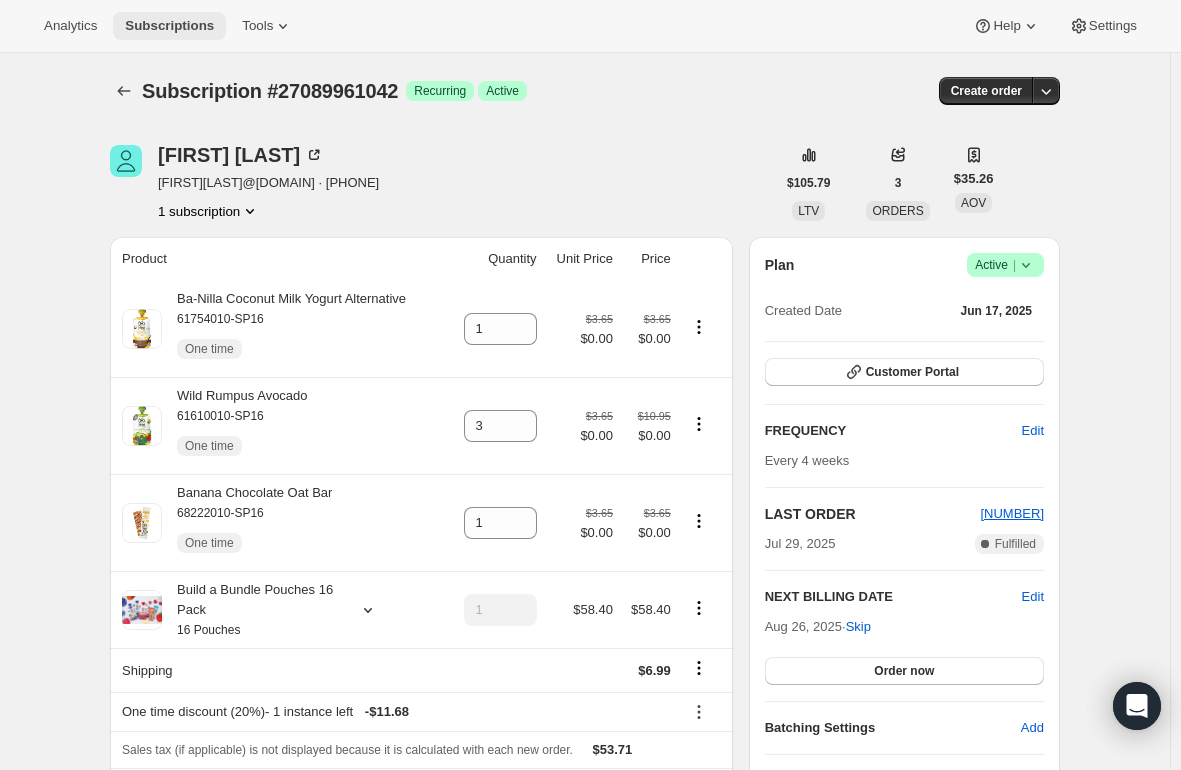 click on "Subscriptions" at bounding box center [169, 26] 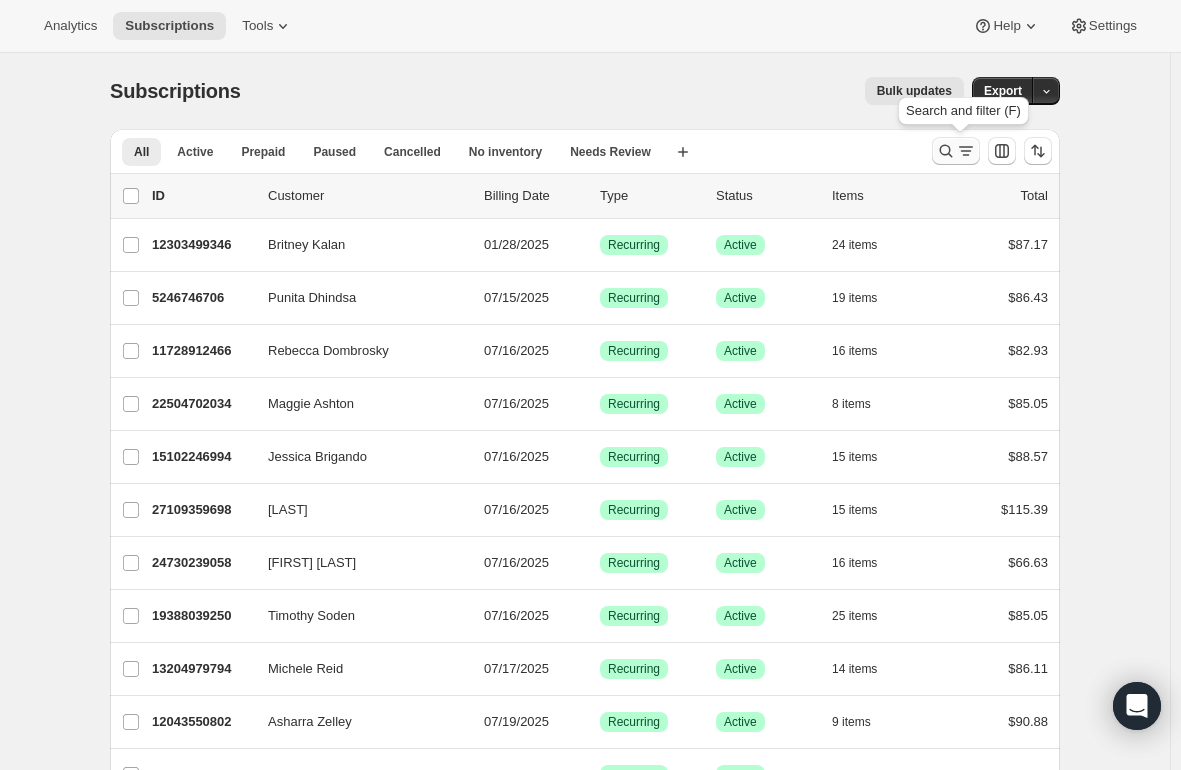 click 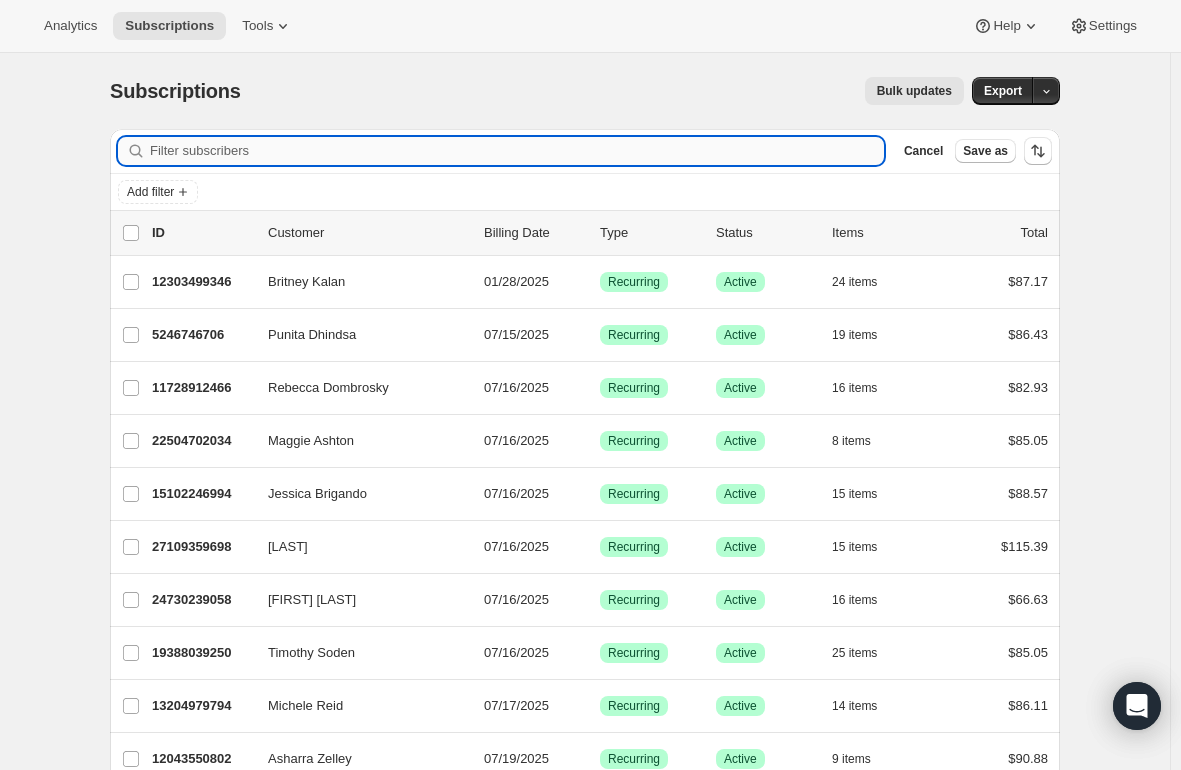 click on "Filter subscribers" at bounding box center [517, 151] 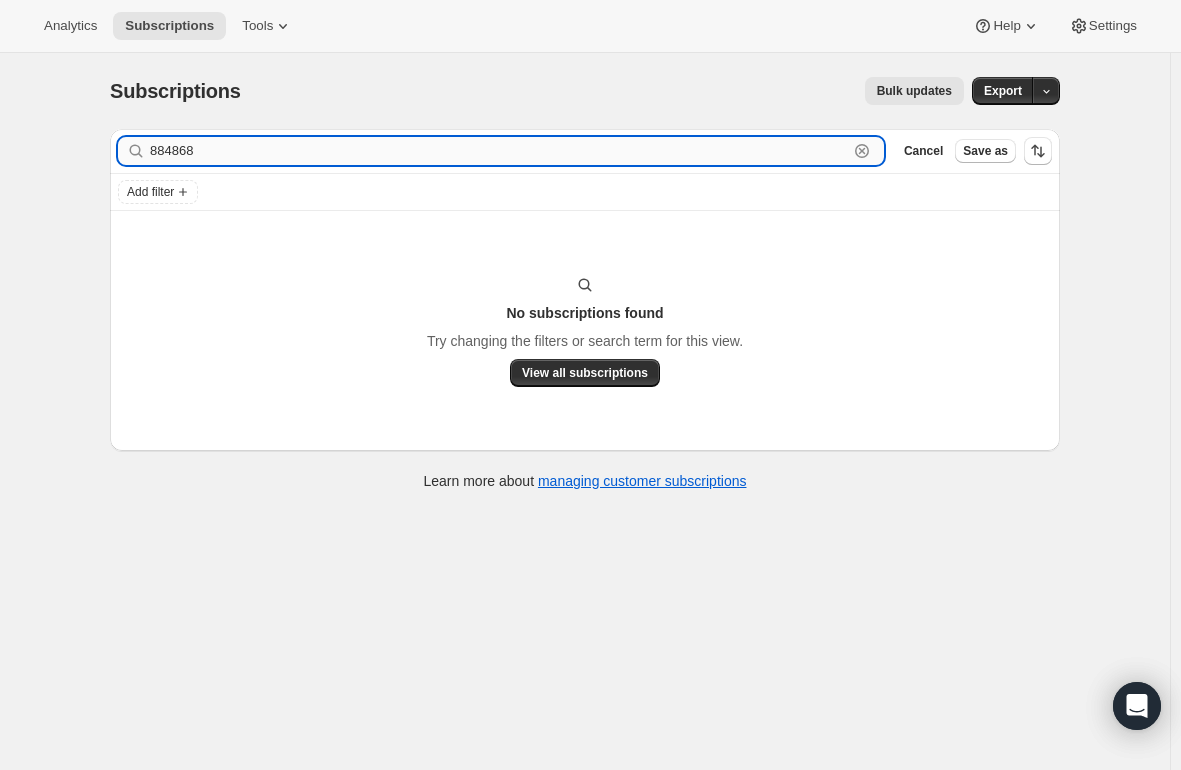 click on "884868" at bounding box center (499, 151) 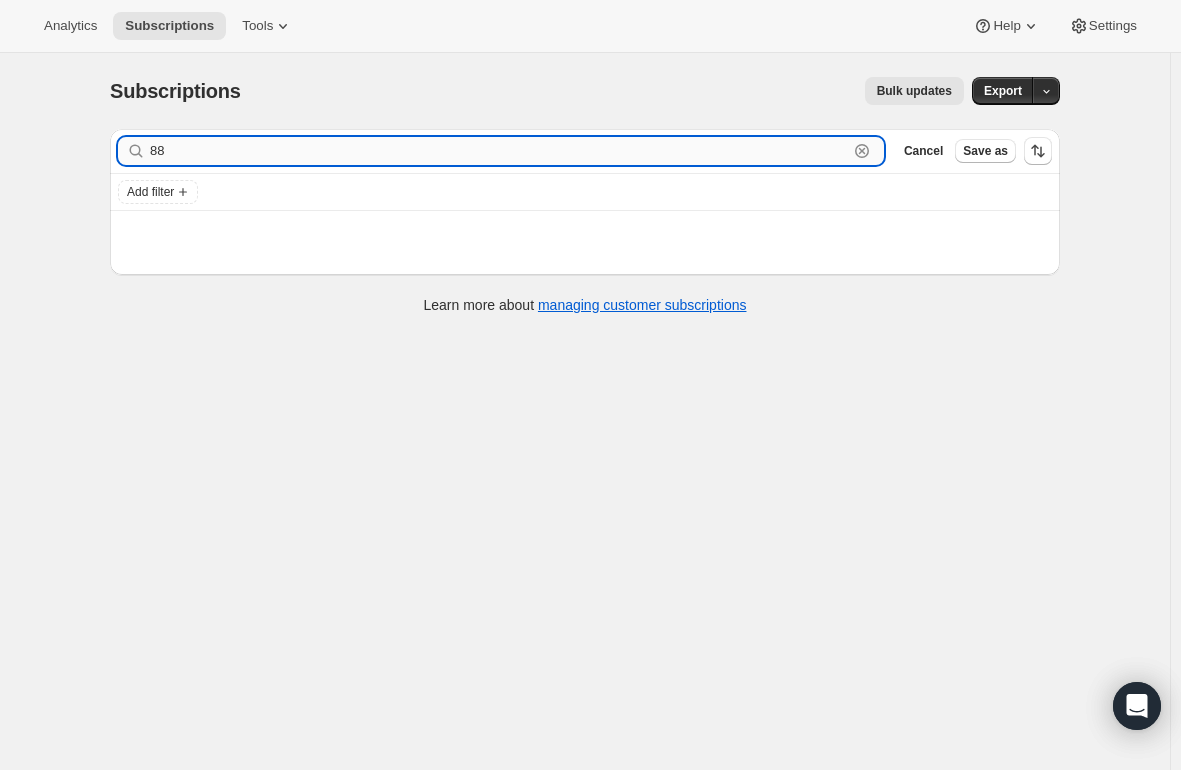 type on "8" 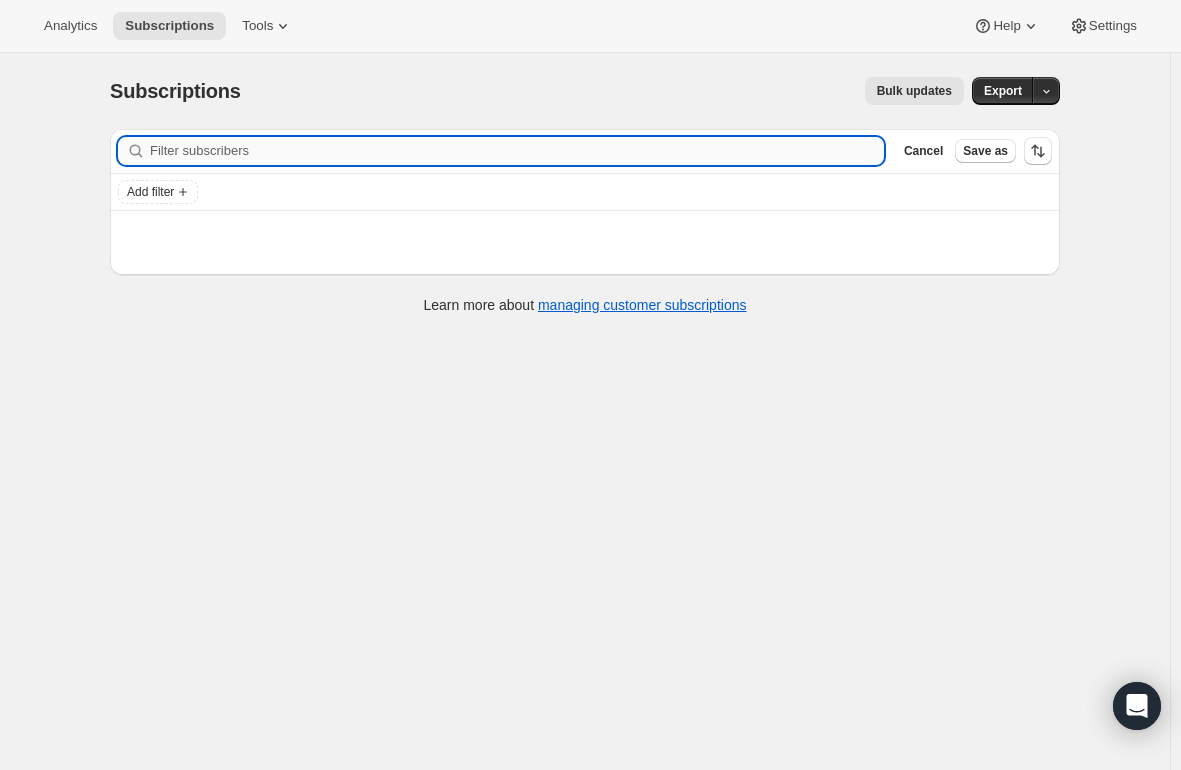paste on "[FIRST][LAST]@[DOMAIN]" 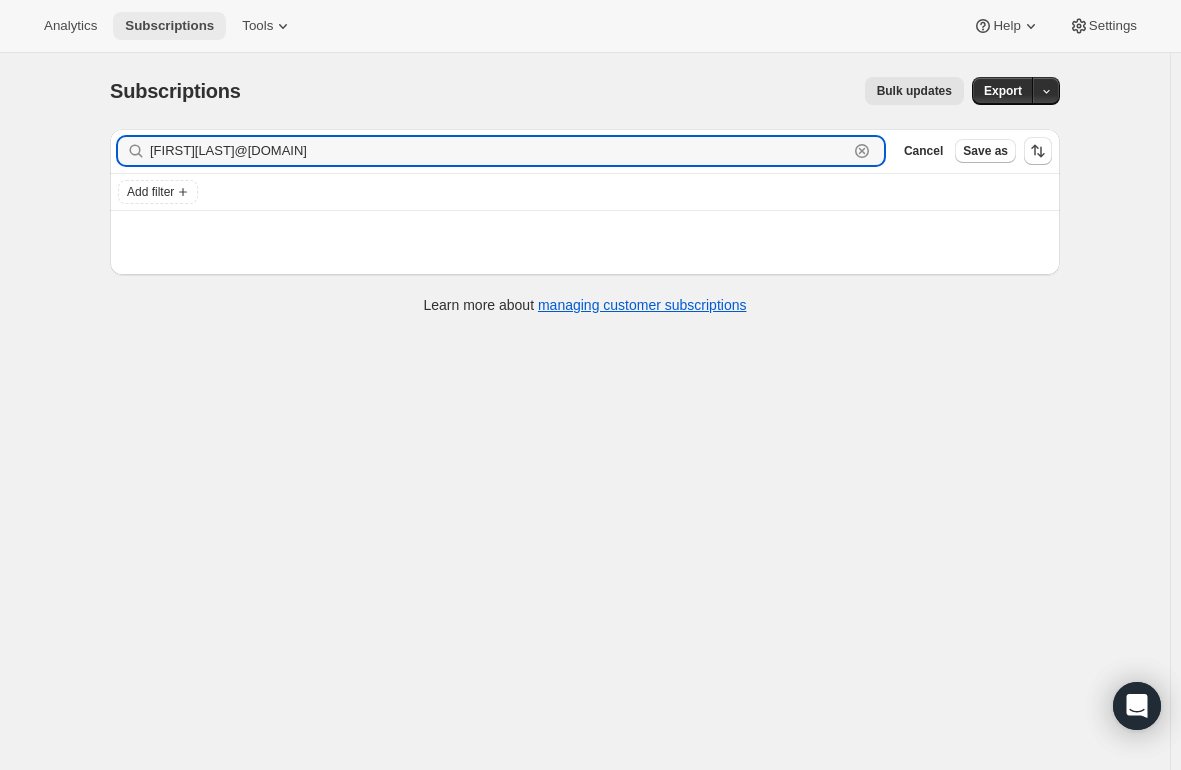 type on "[FIRST][LAST]@[DOMAIN]" 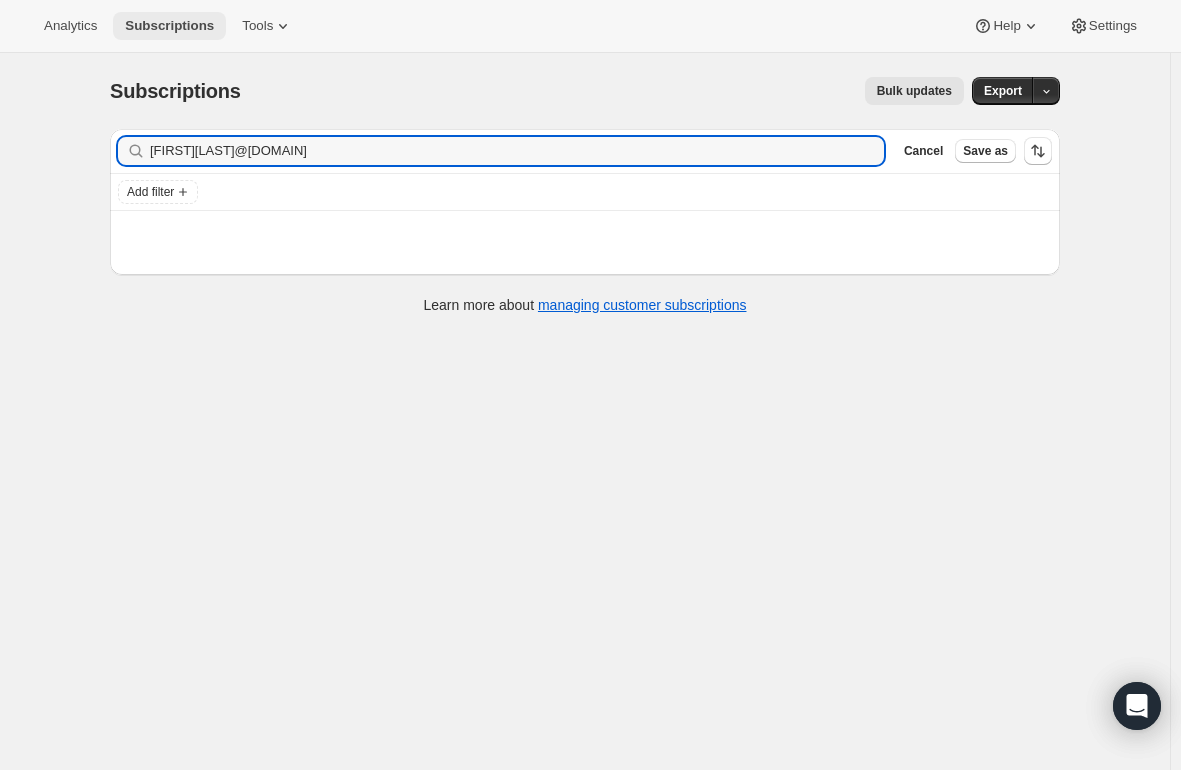 click on "Subscriptions" at bounding box center (169, 26) 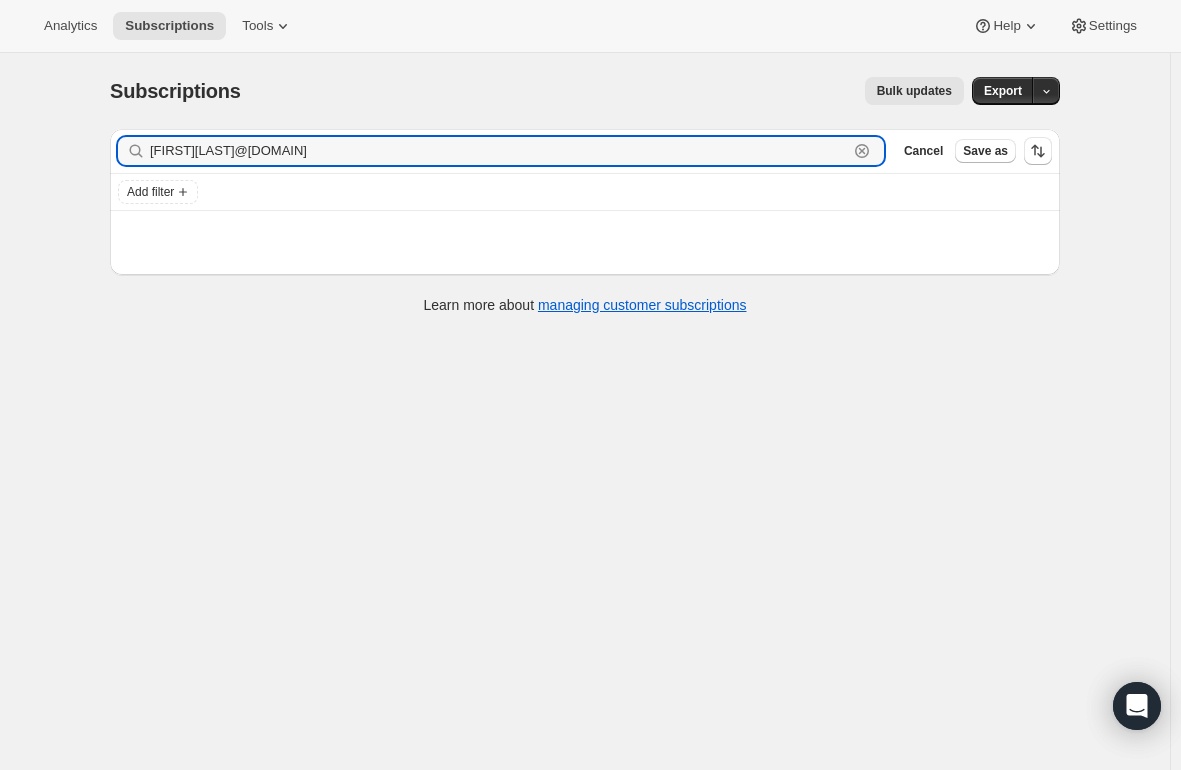 drag, startPoint x: 342, startPoint y: 148, endPoint x: 5, endPoint y: 125, distance: 337.78397 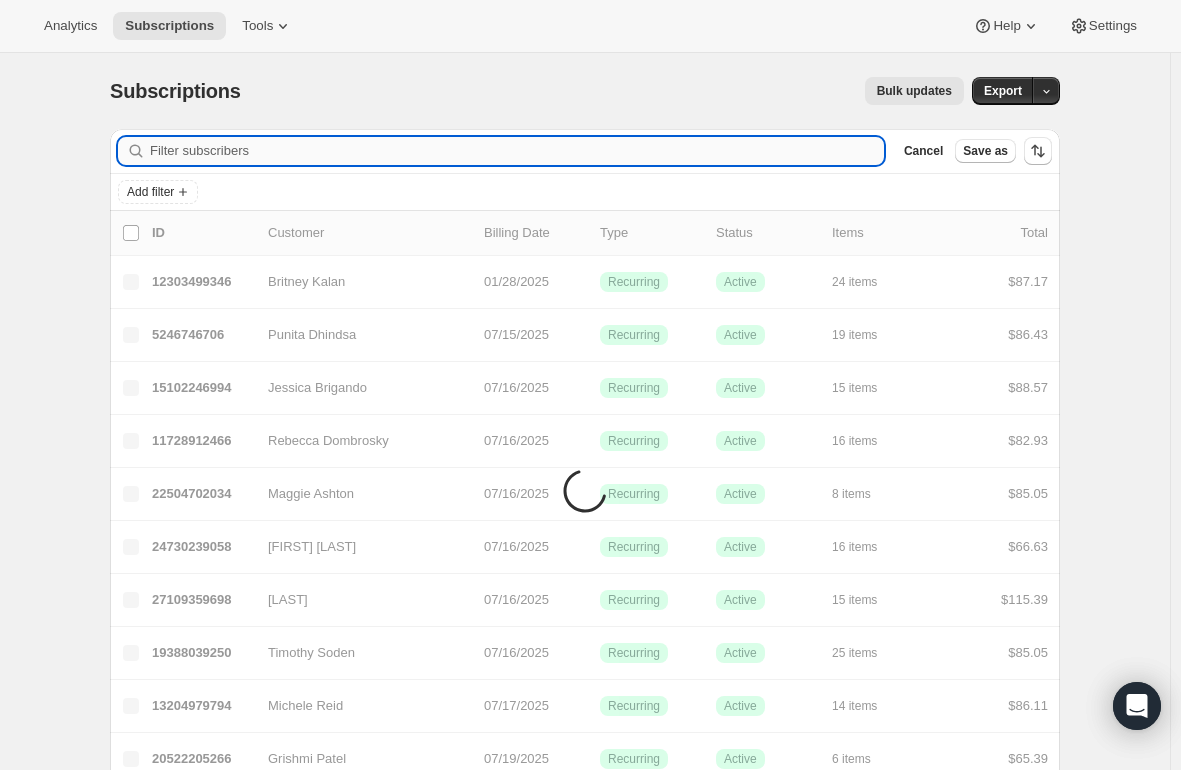 click on "Filter subscribers" at bounding box center [517, 151] 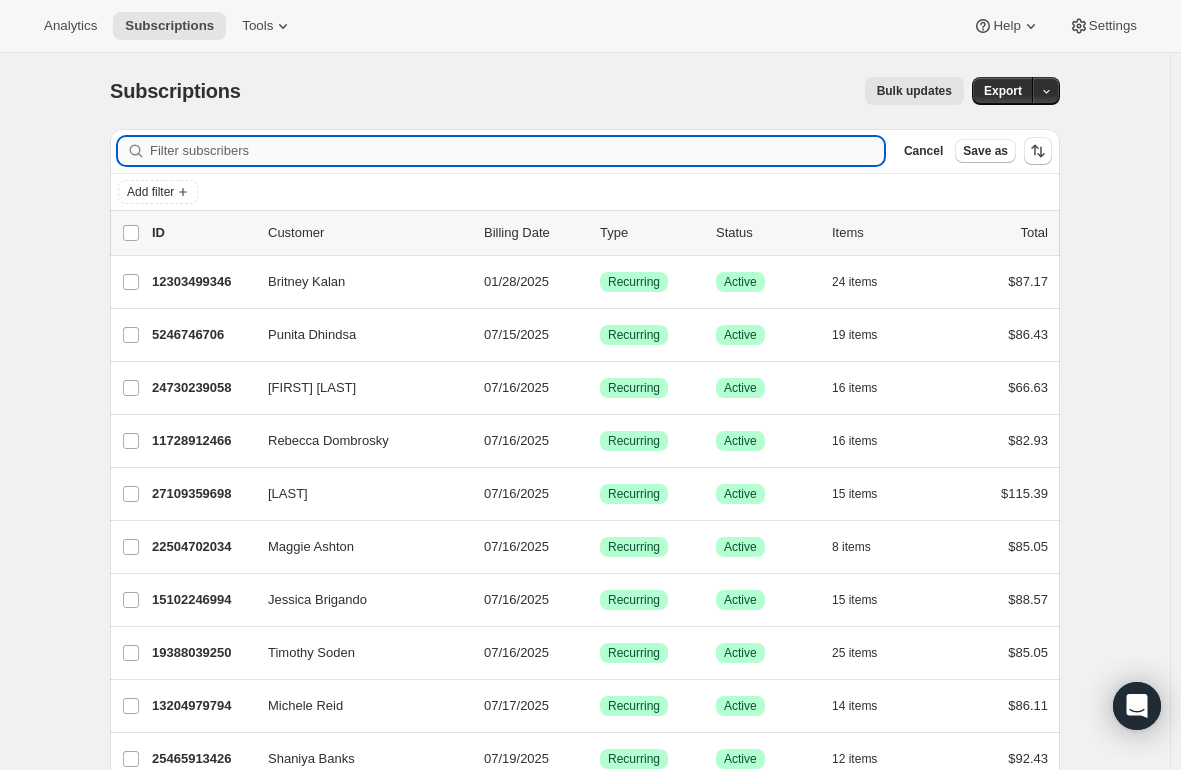 click on "Filter subscribers" at bounding box center [517, 151] 